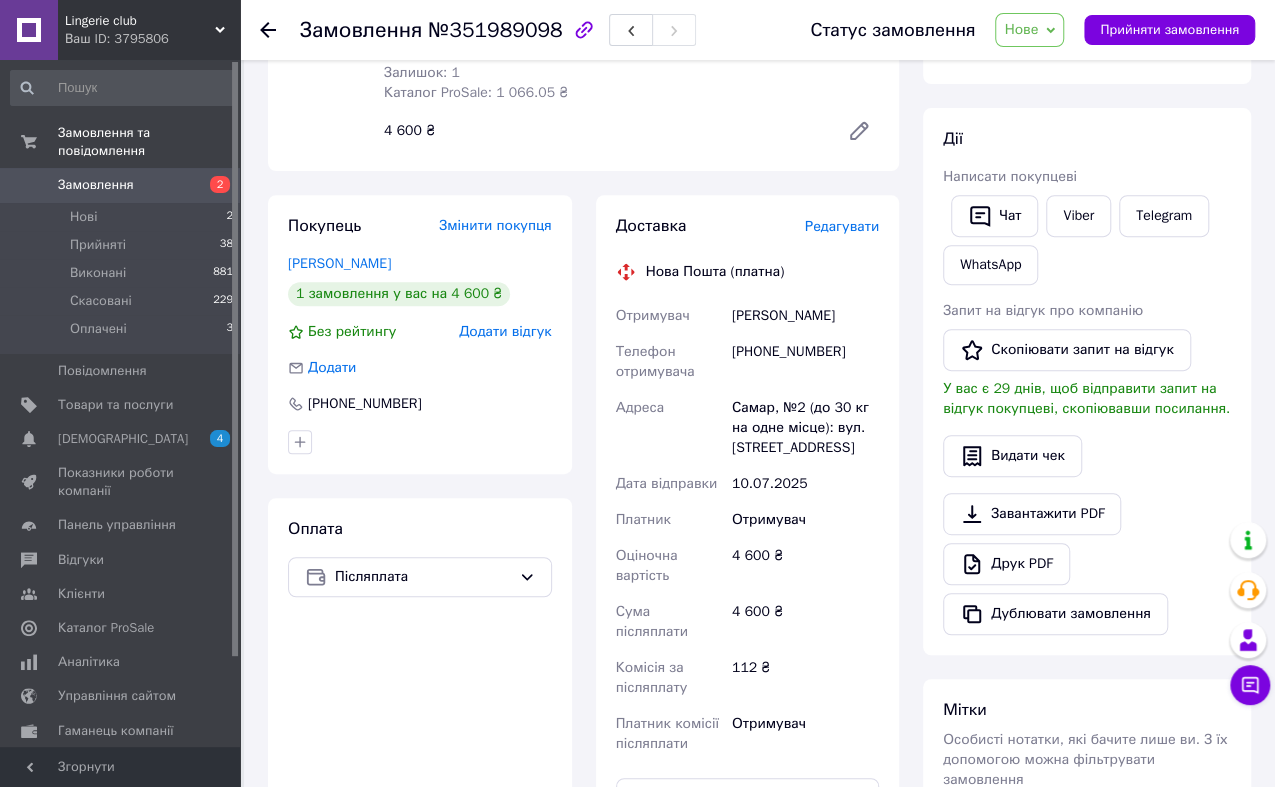 scroll, scrollTop: 333, scrollLeft: 0, axis: vertical 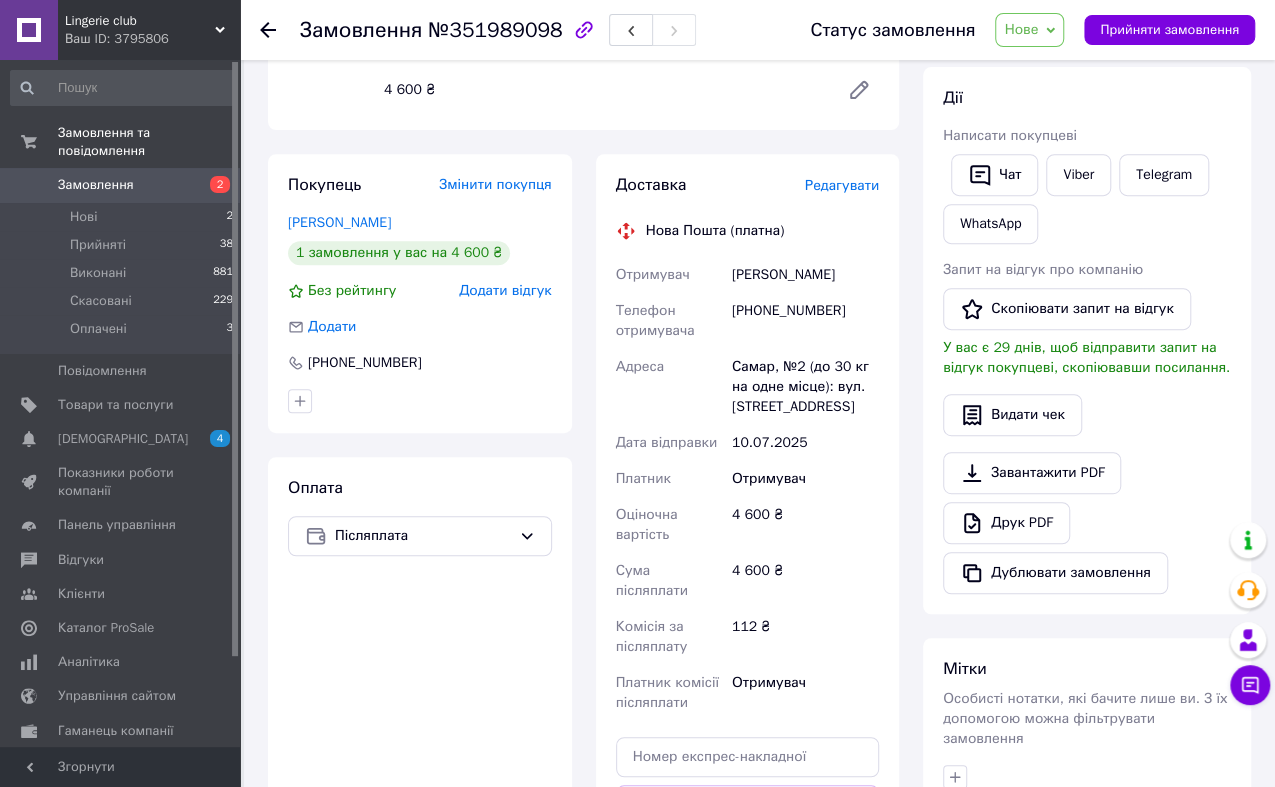 click 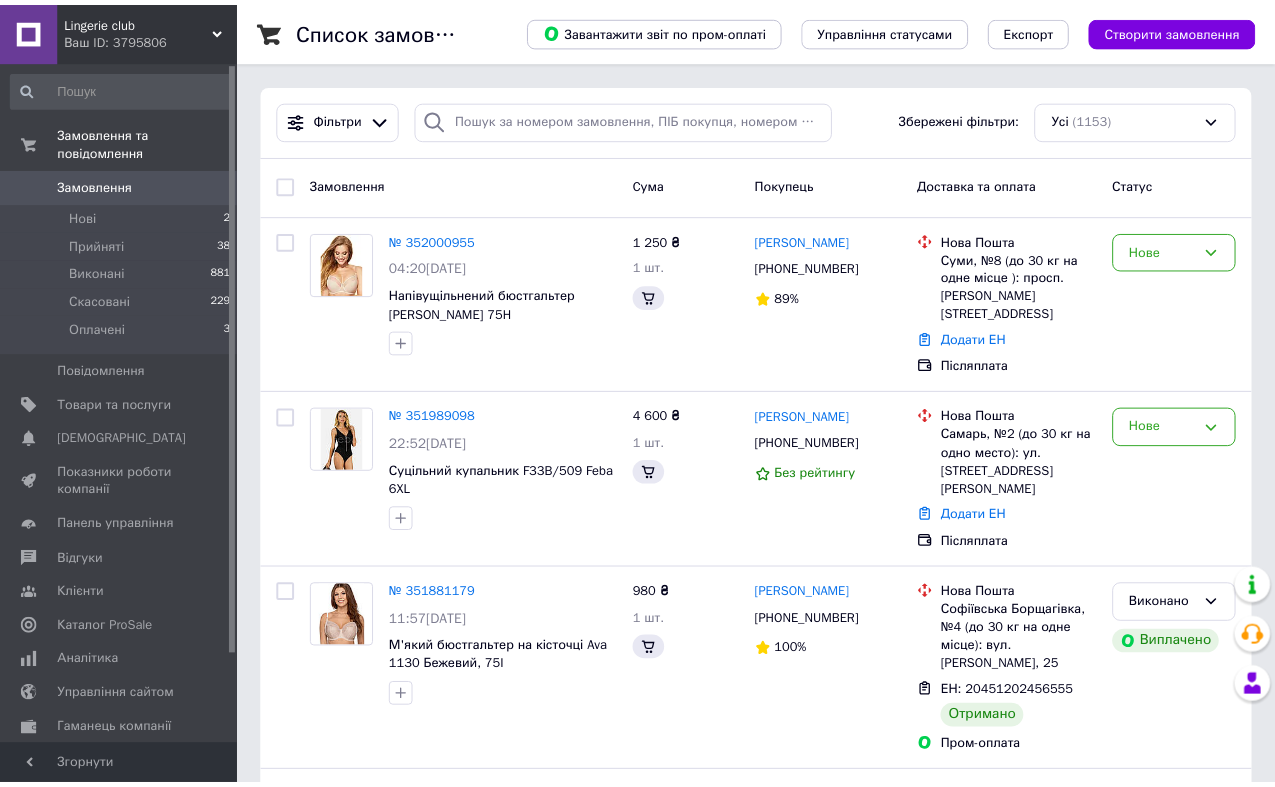 scroll, scrollTop: 0, scrollLeft: 0, axis: both 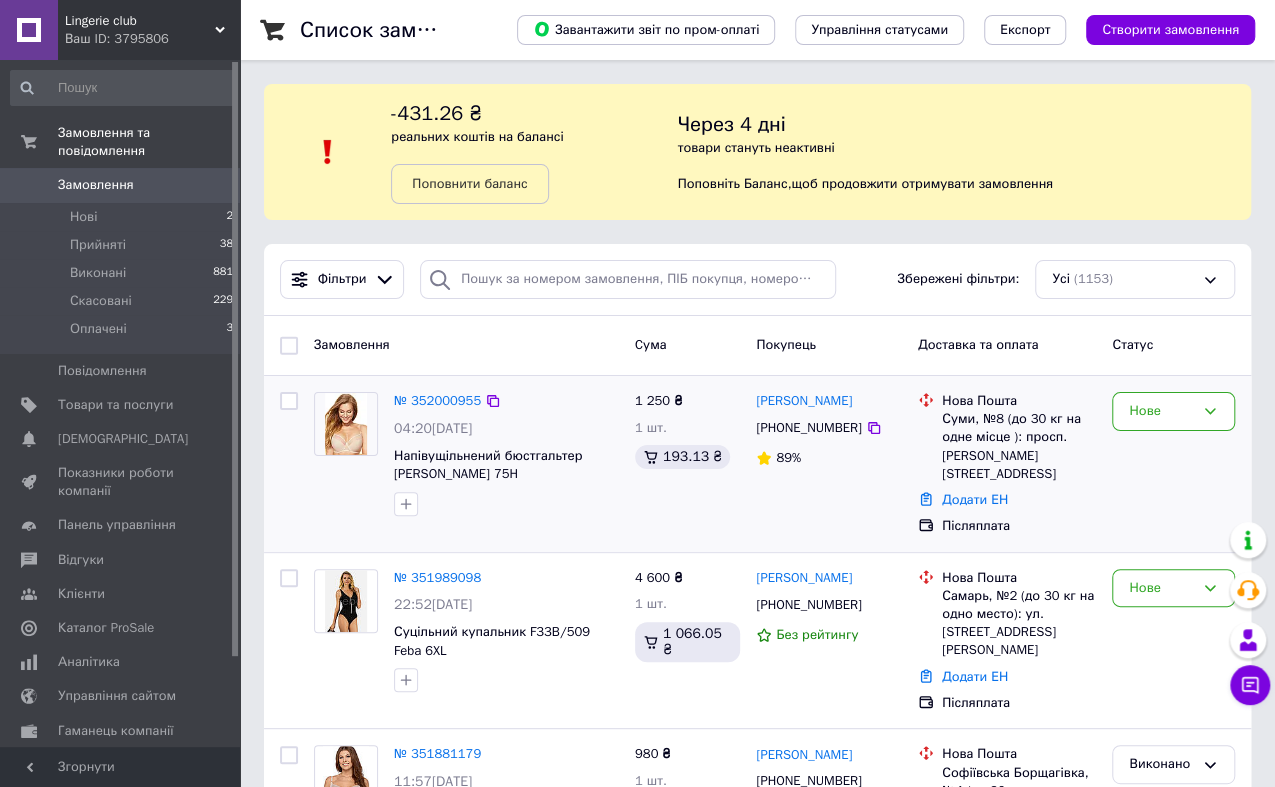 click at bounding box center [345, 424] 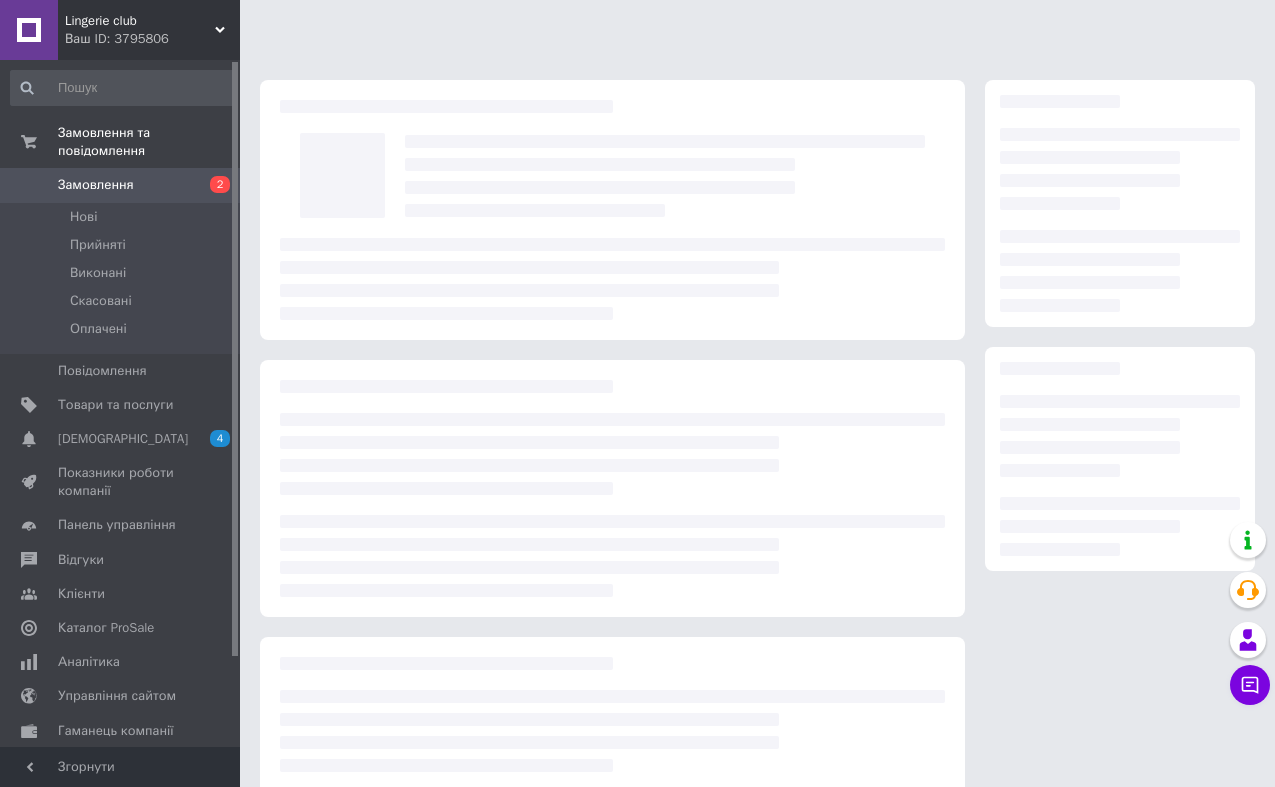 scroll, scrollTop: 0, scrollLeft: 0, axis: both 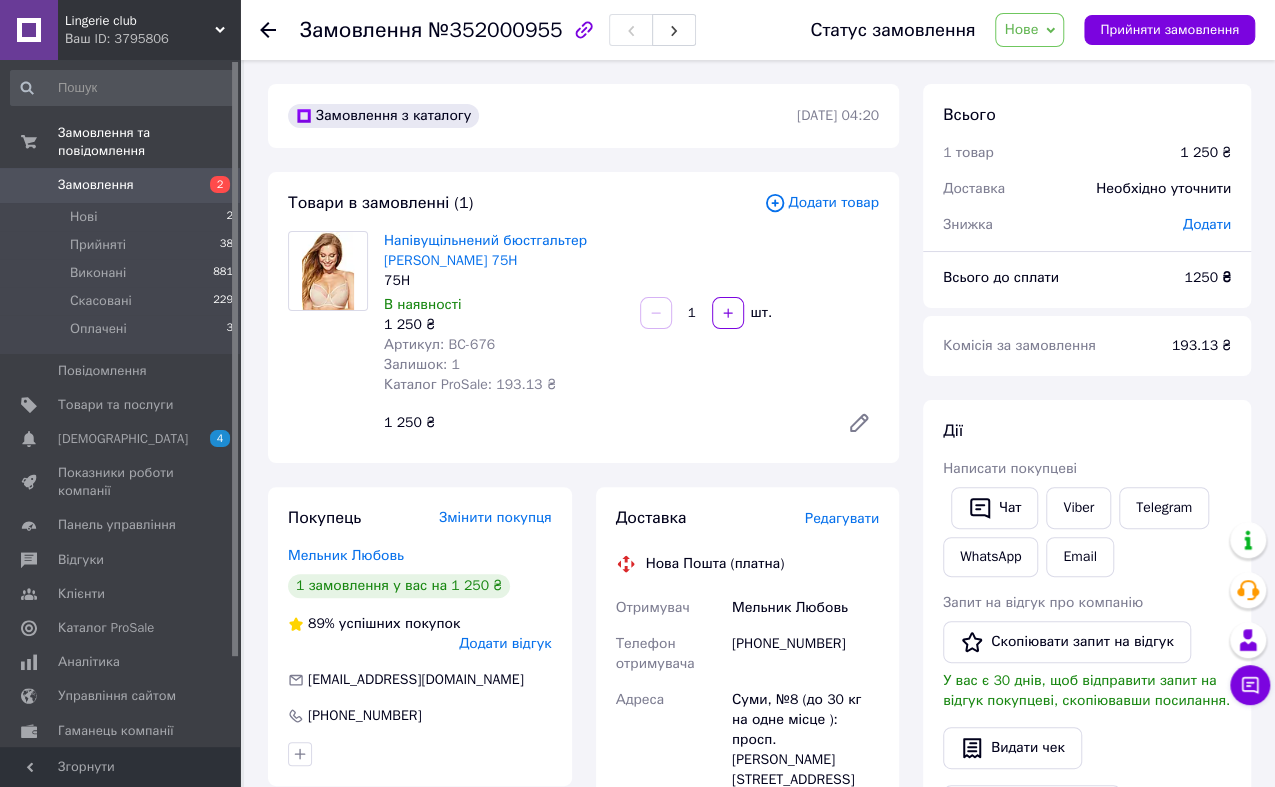 click 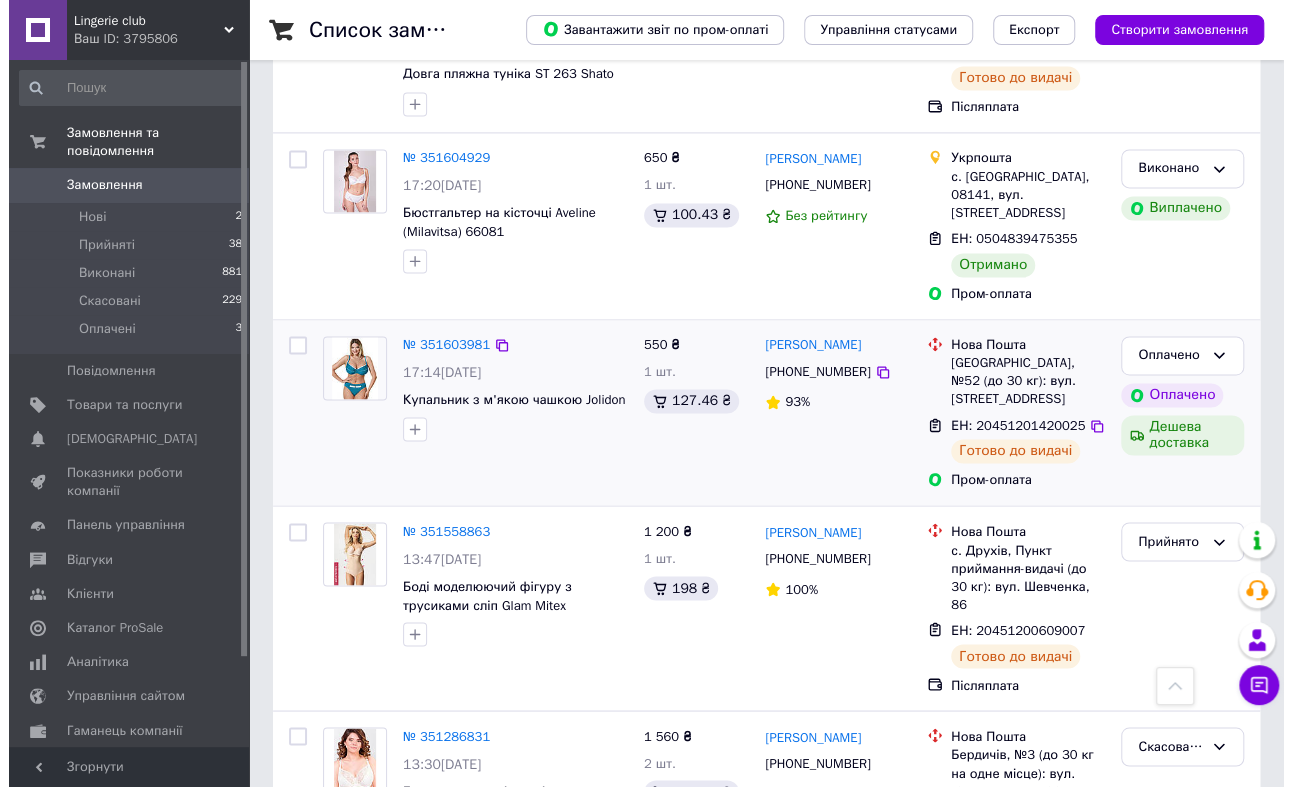 scroll, scrollTop: 1444, scrollLeft: 0, axis: vertical 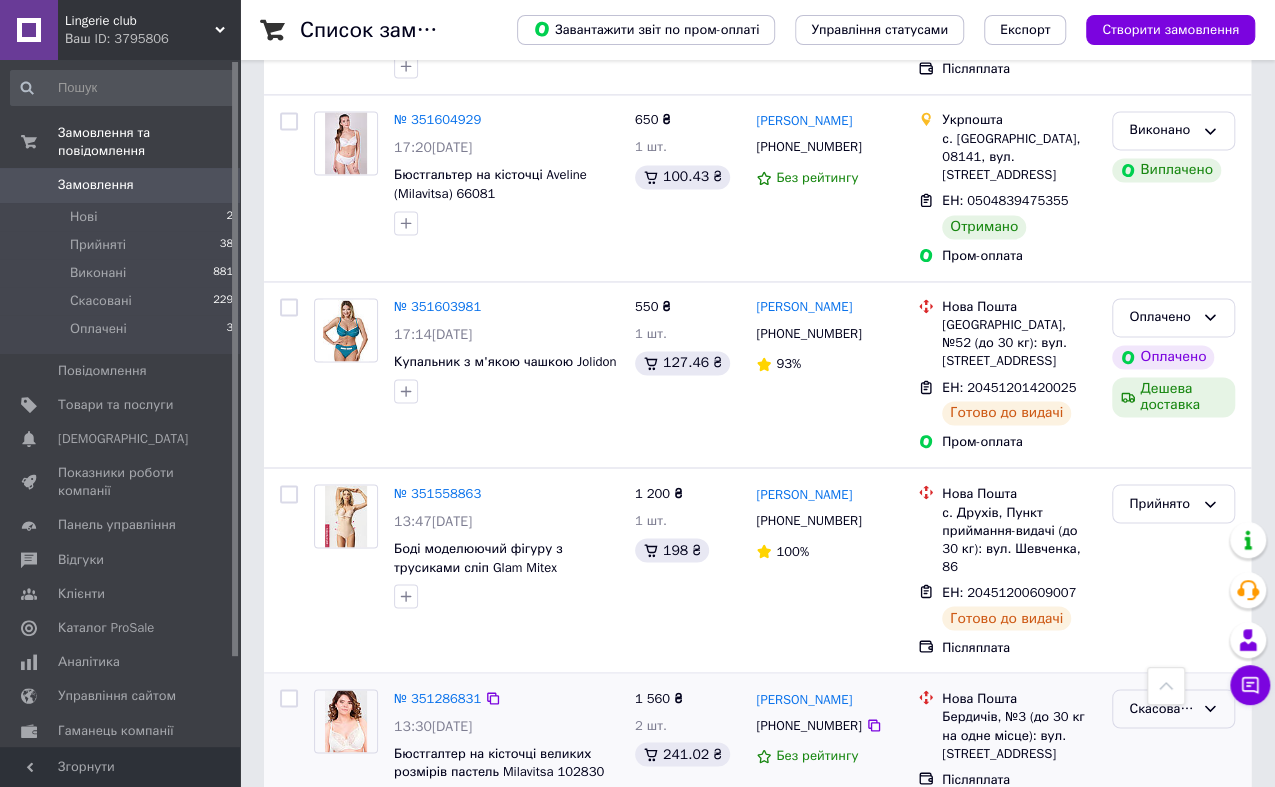 click 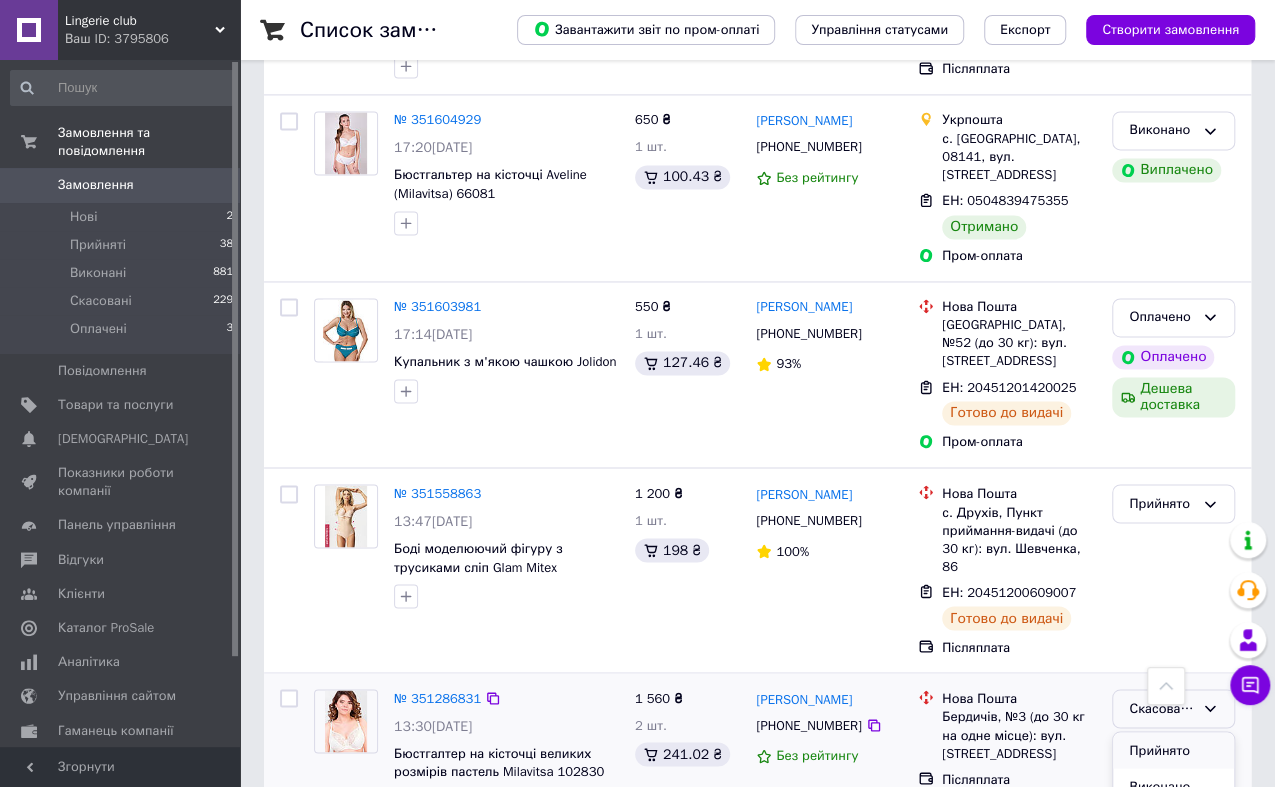 click on "Прийнято" at bounding box center [1173, 750] 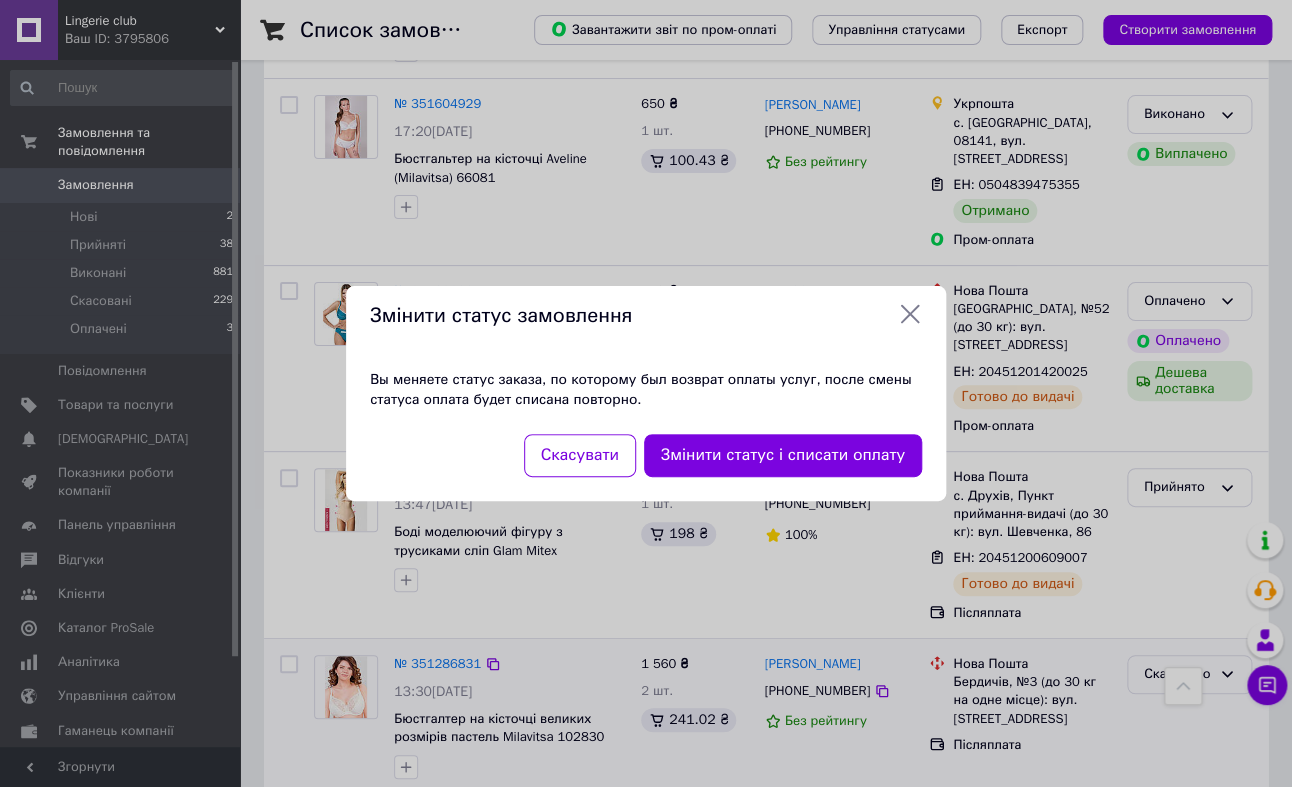 click 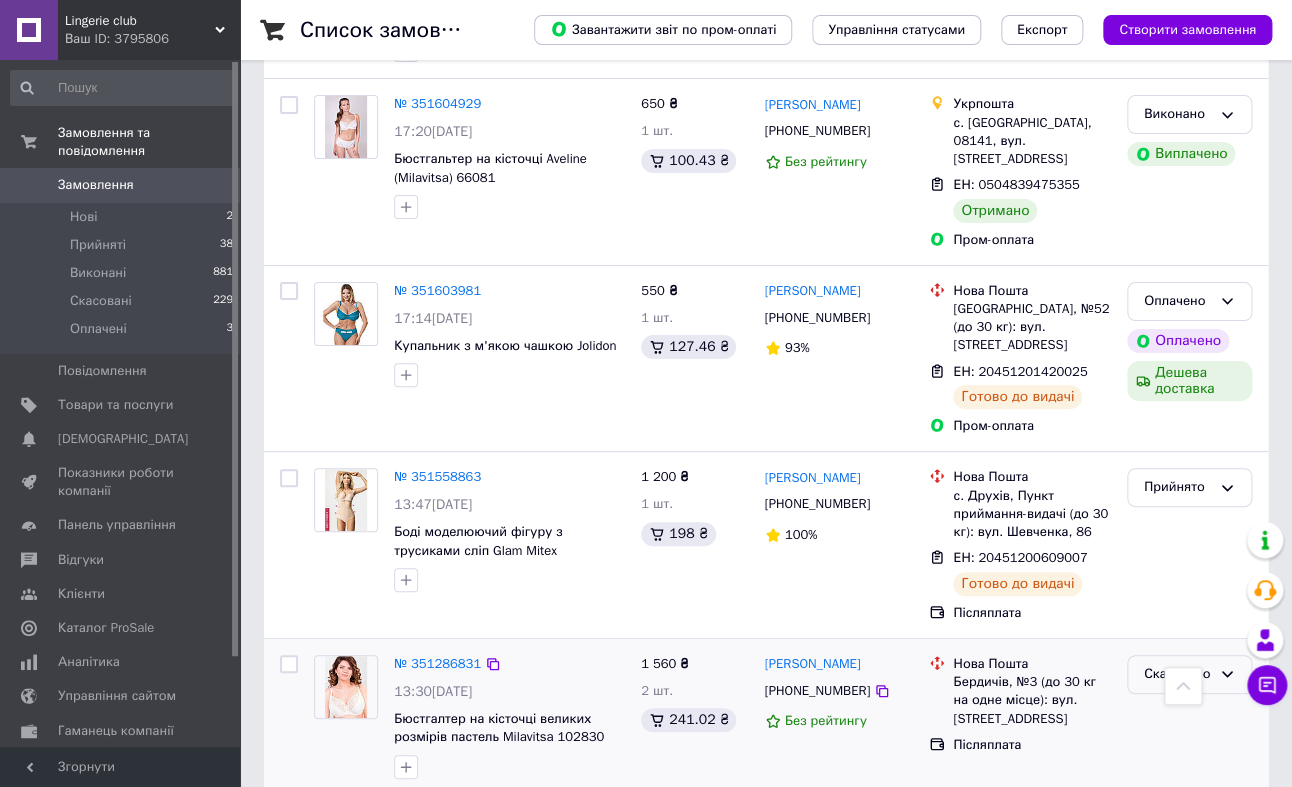 click 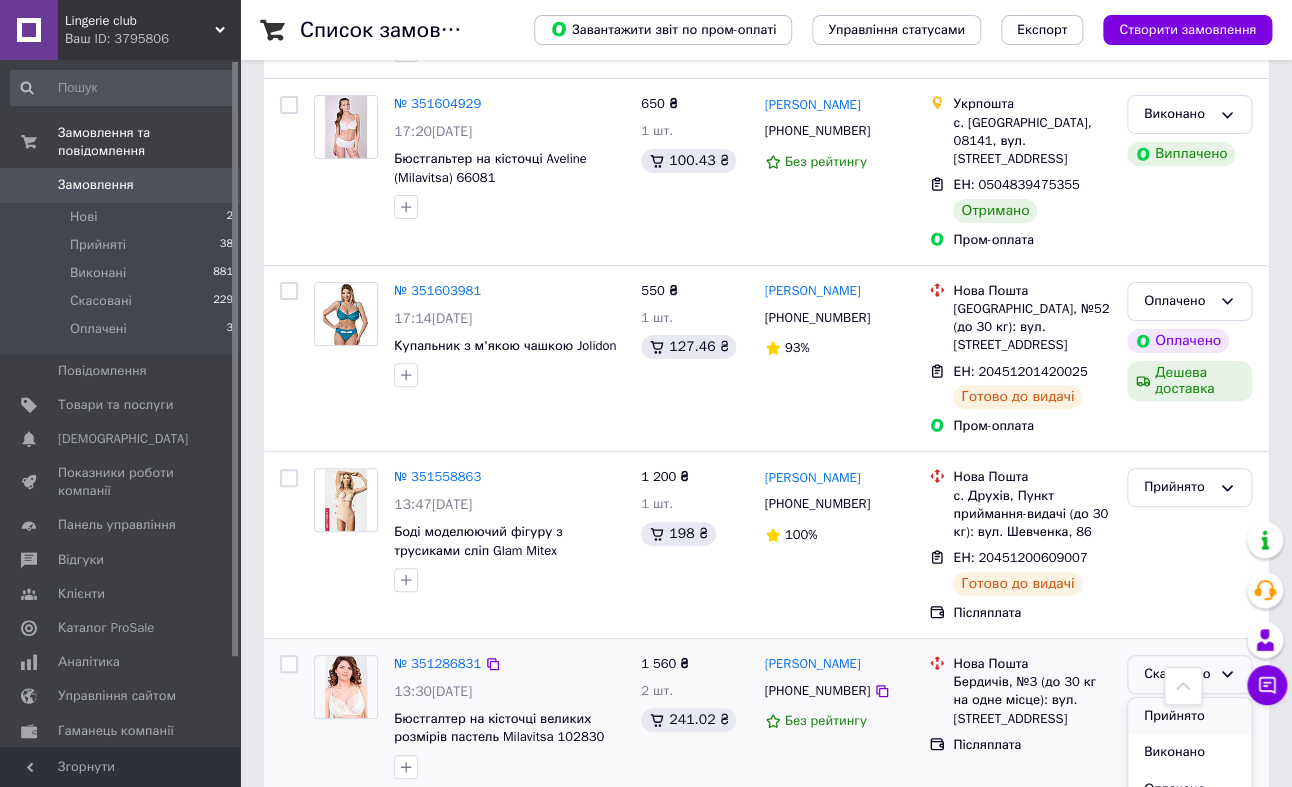 click on "Прийнято" at bounding box center [1189, 716] 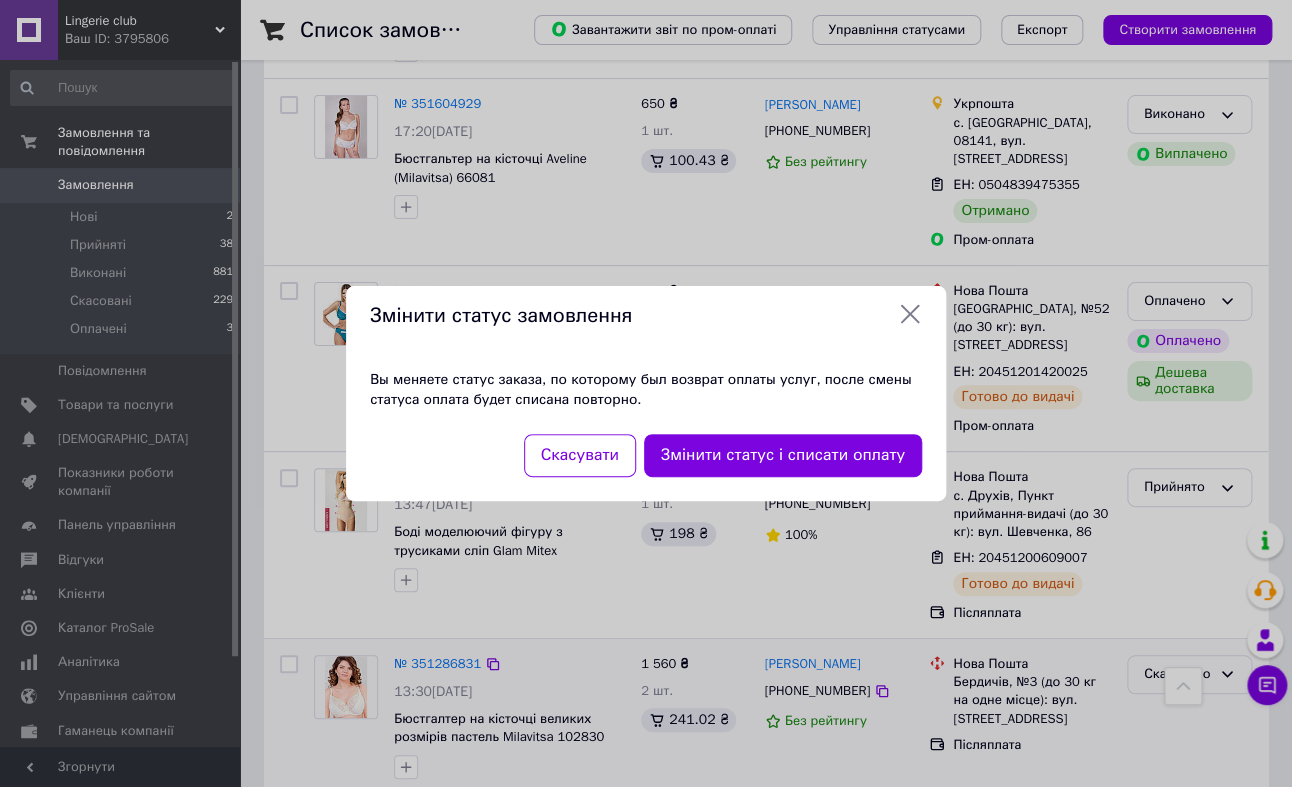 click 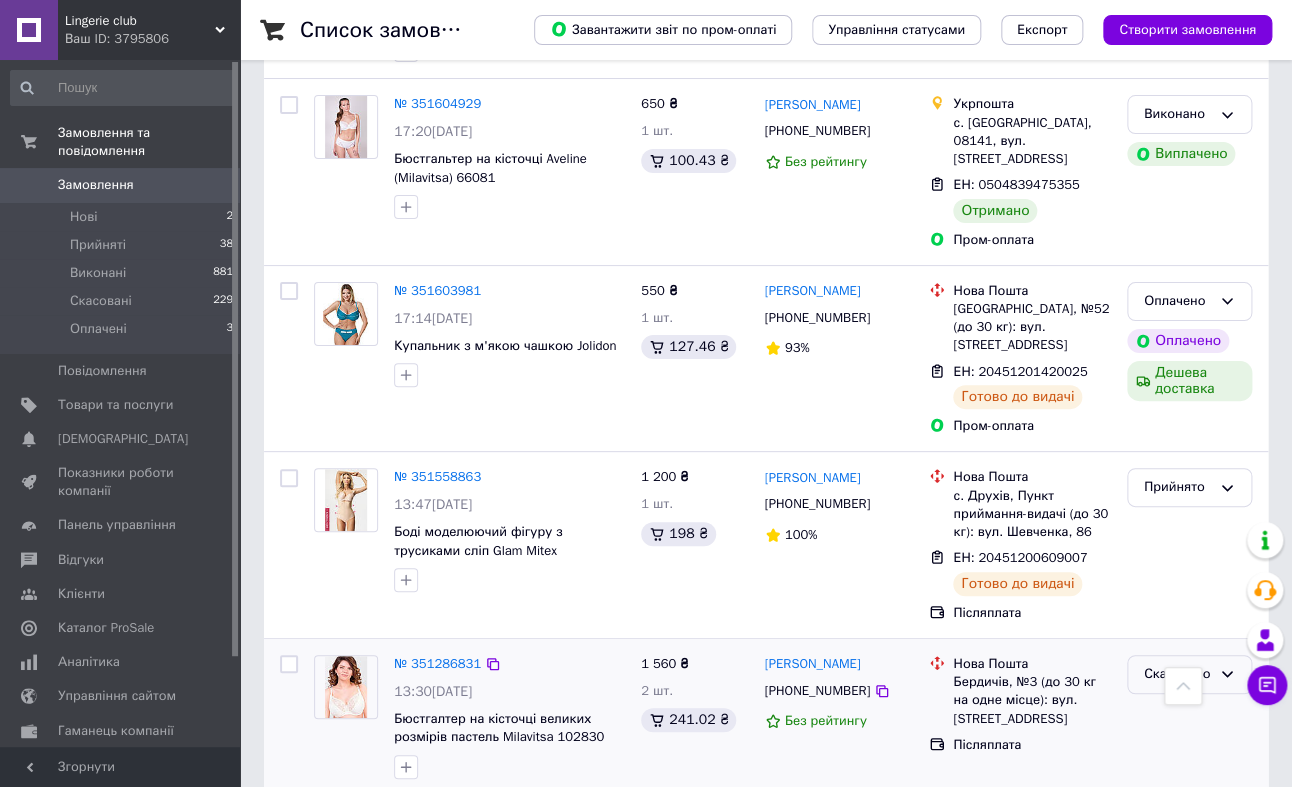 click at bounding box center (345, 687) 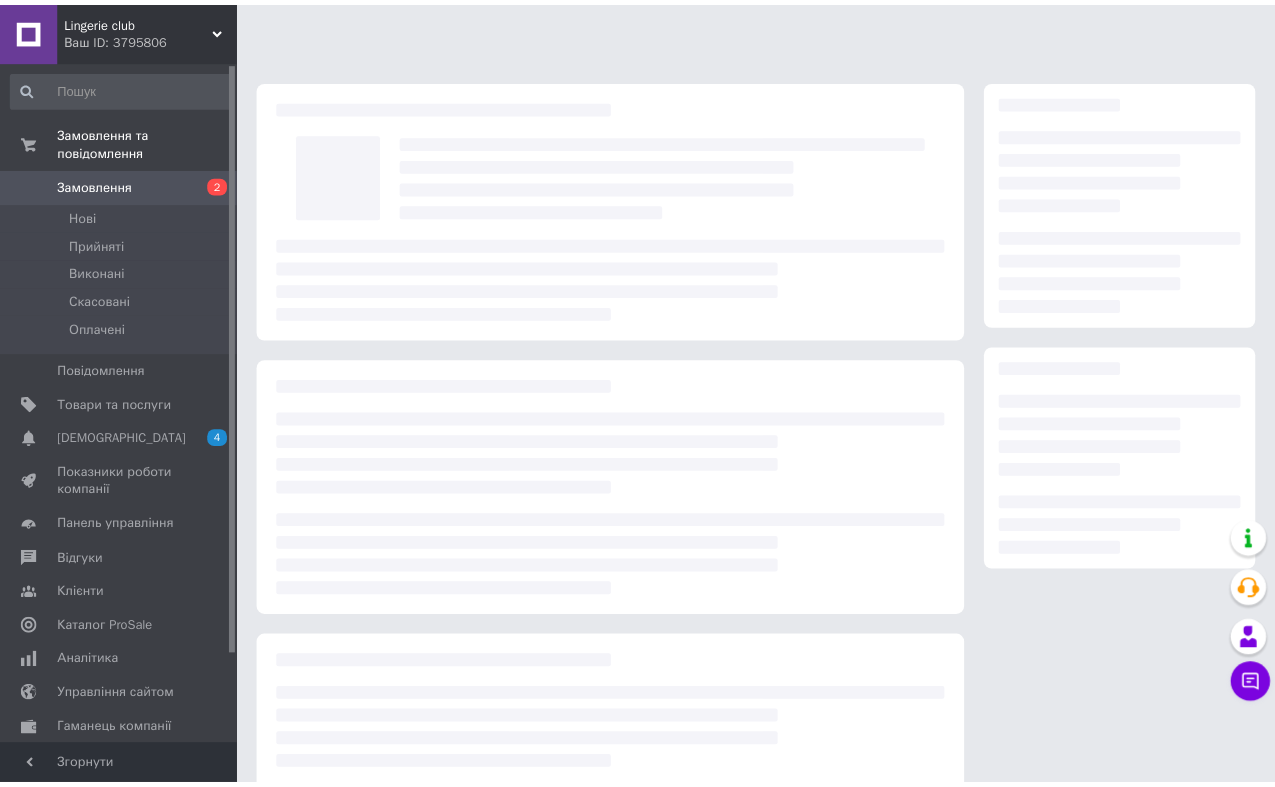 scroll, scrollTop: 0, scrollLeft: 0, axis: both 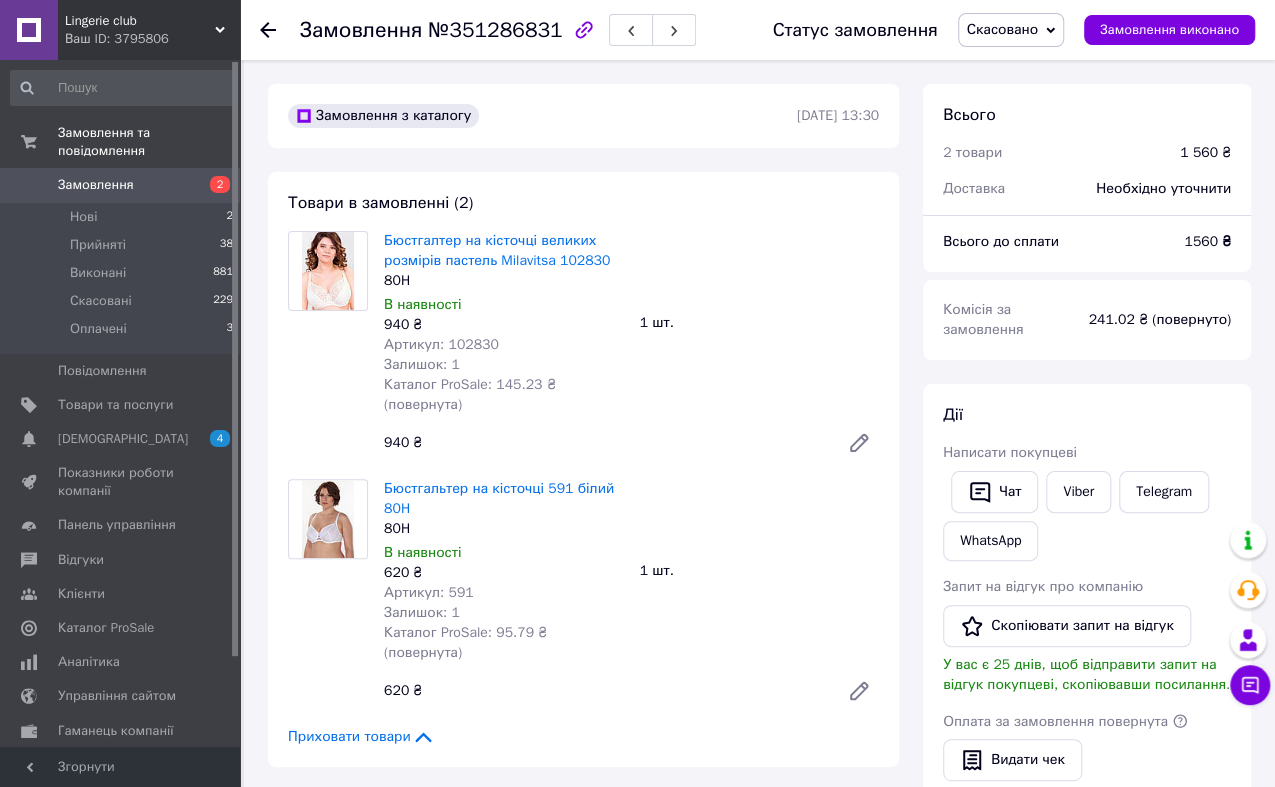 click on "Замовлення" at bounding box center [96, 185] 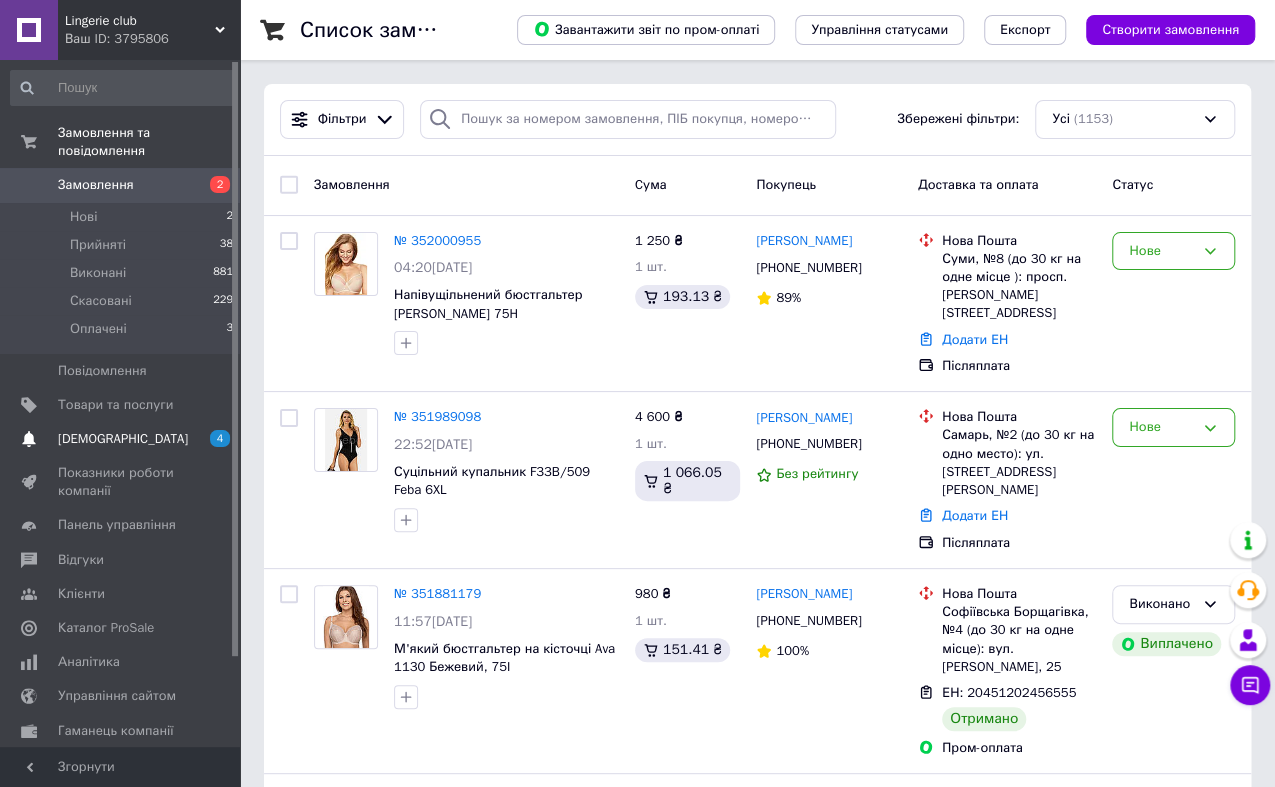 click on "[DEMOGRAPHIC_DATA]" at bounding box center [121, 439] 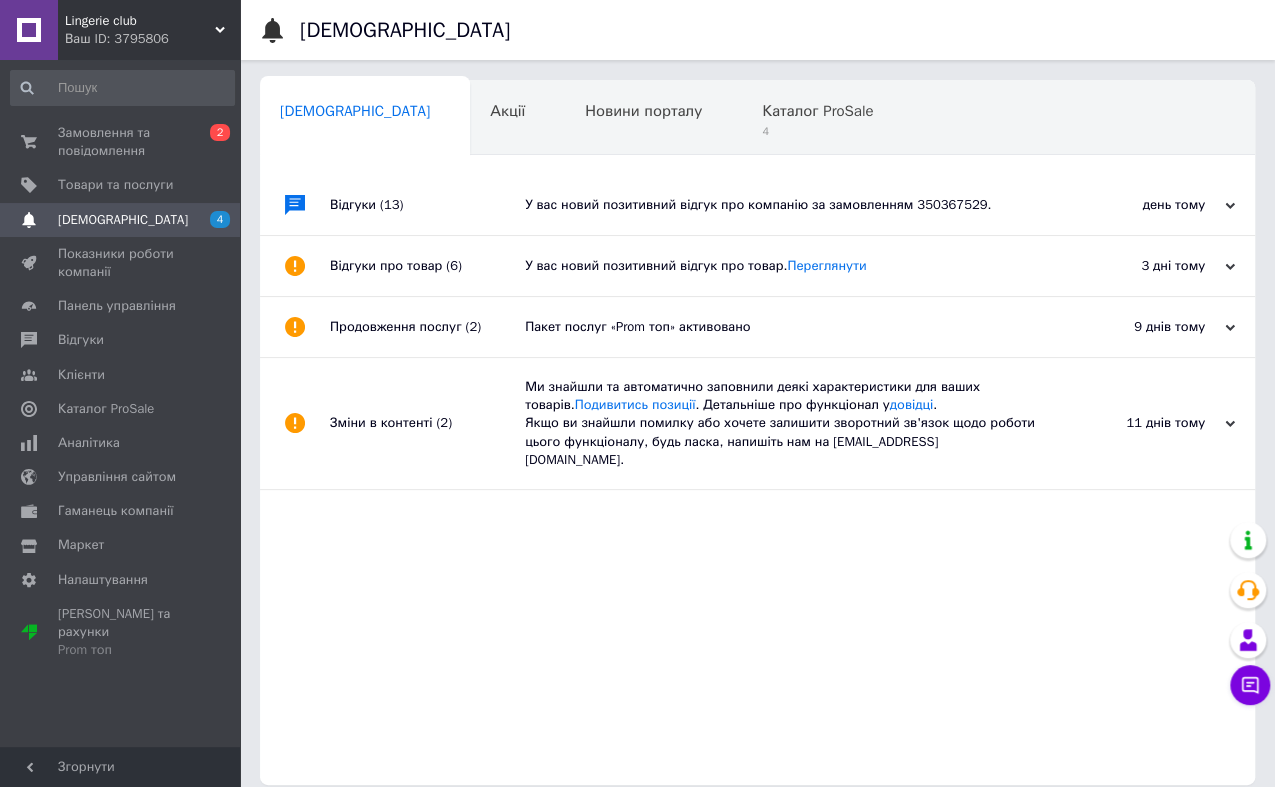 click on "У вас новий позитивний відгук про компанію за замовленням 350367529." at bounding box center (780, 205) 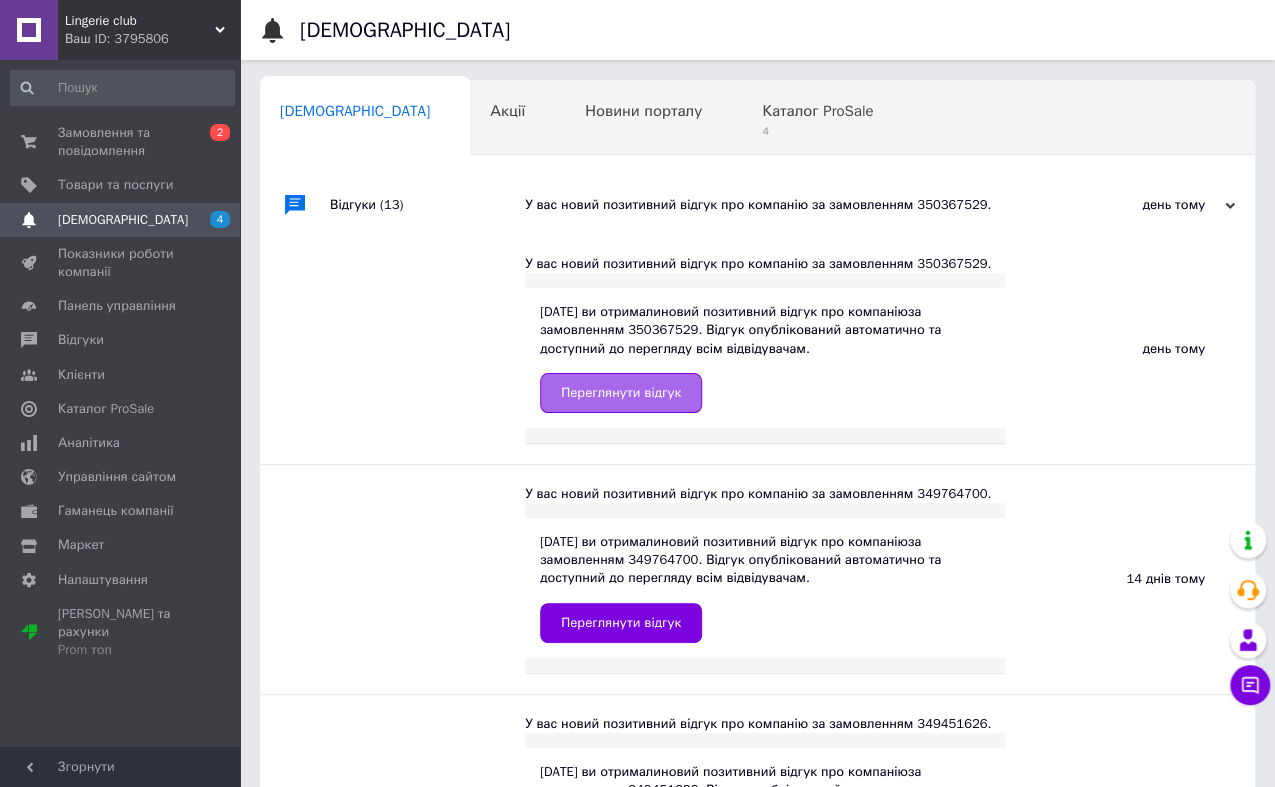 click on "Переглянути відгук" at bounding box center (621, 393) 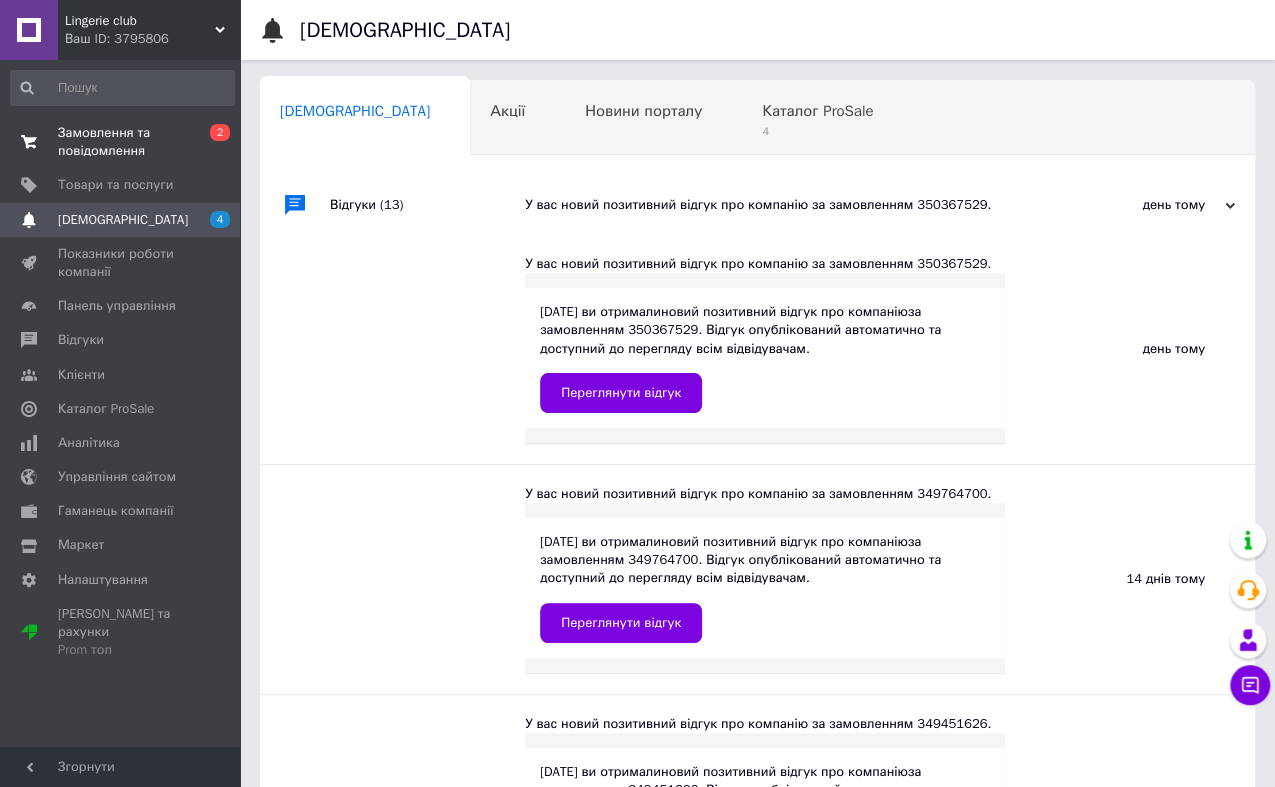 click on "Замовлення та повідомлення" at bounding box center [121, 142] 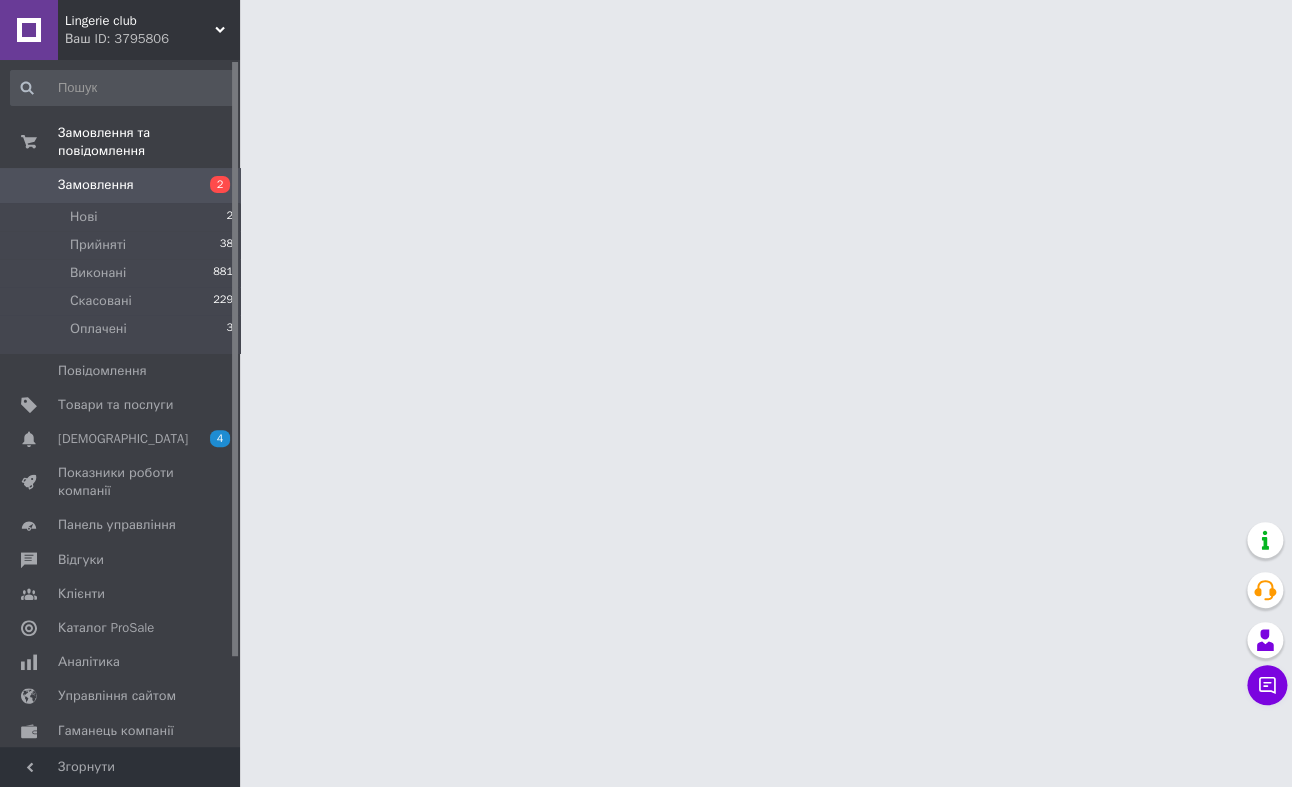 click on "Замовлення" at bounding box center [121, 185] 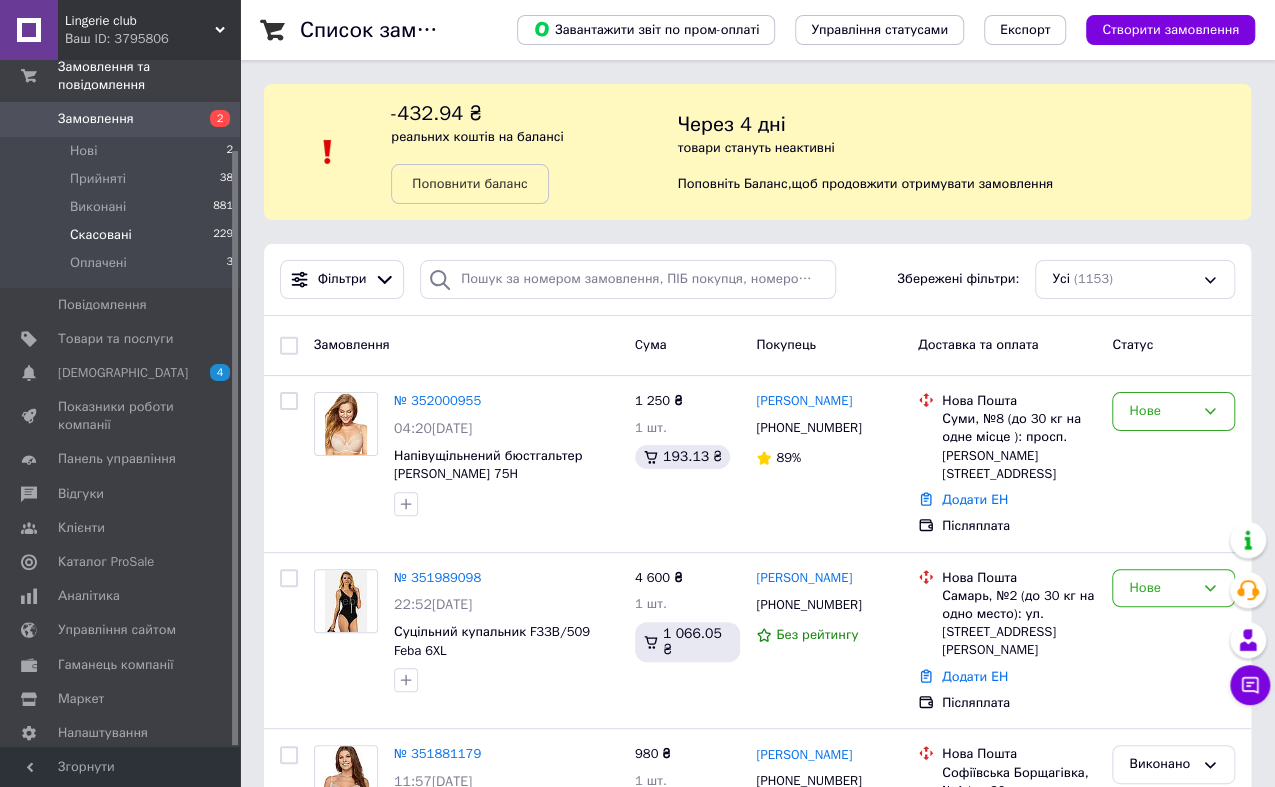 scroll, scrollTop: 104, scrollLeft: 0, axis: vertical 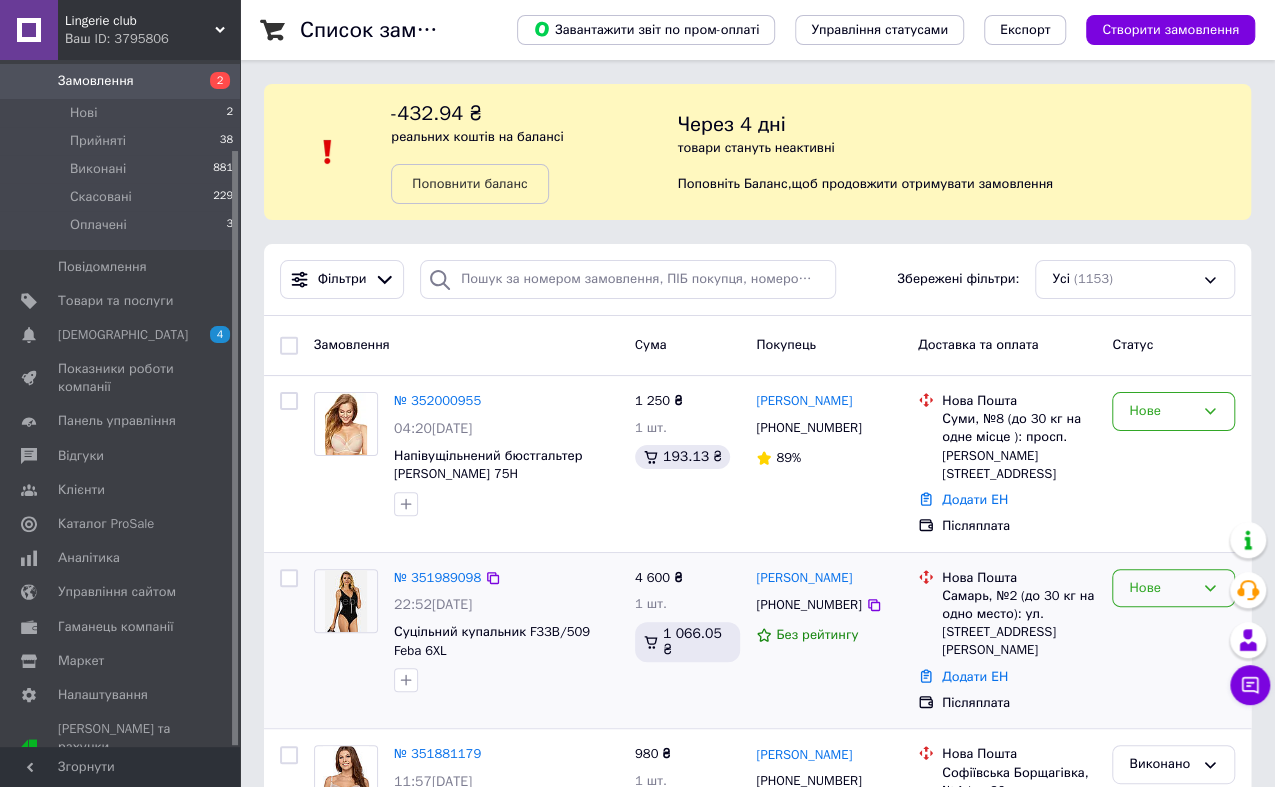click 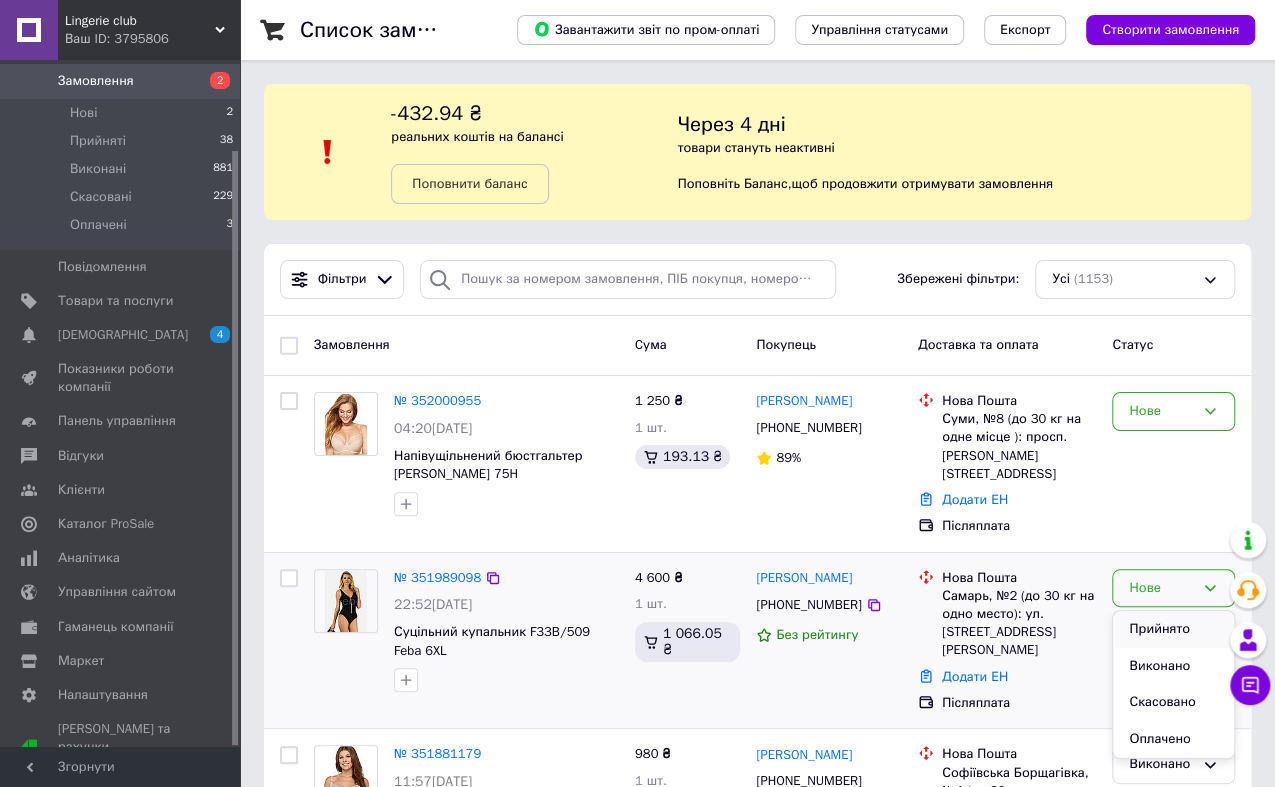 click on "Прийнято" at bounding box center (1173, 629) 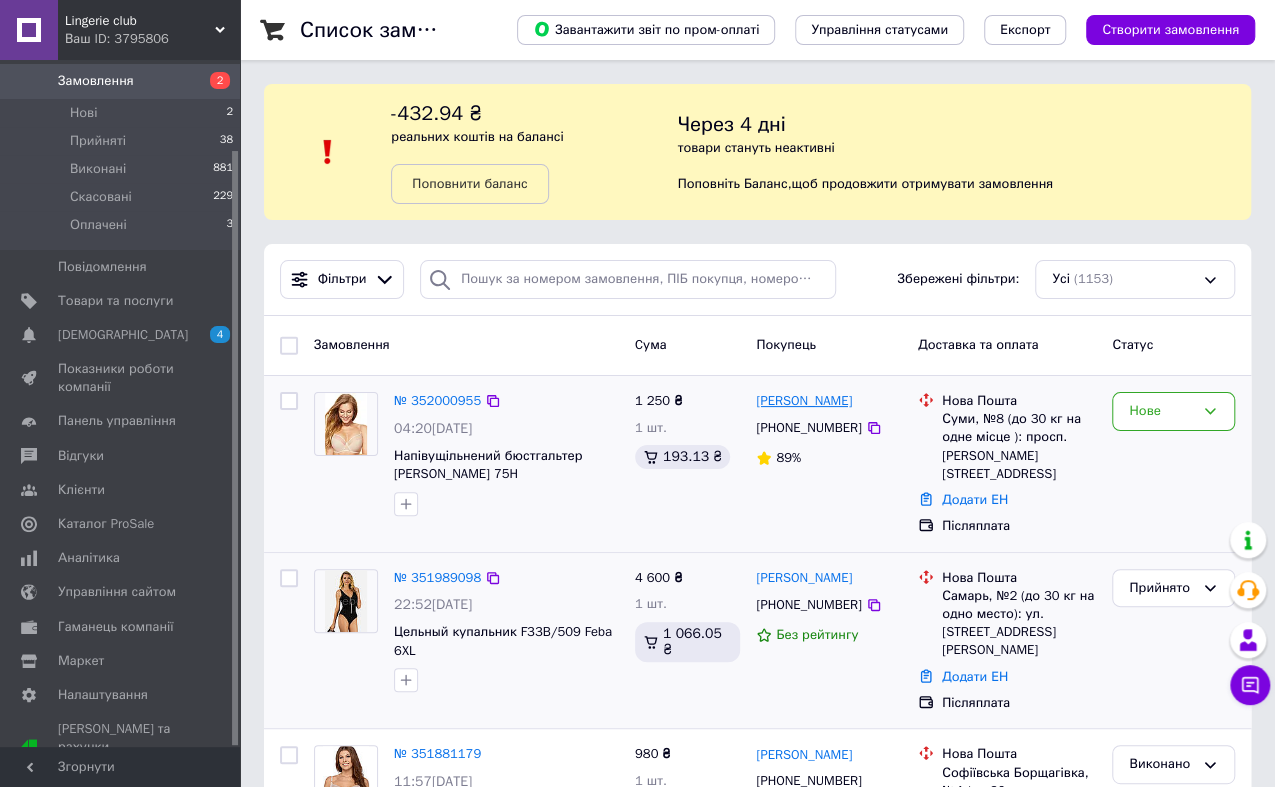 click on "[PERSON_NAME]" at bounding box center [804, 401] 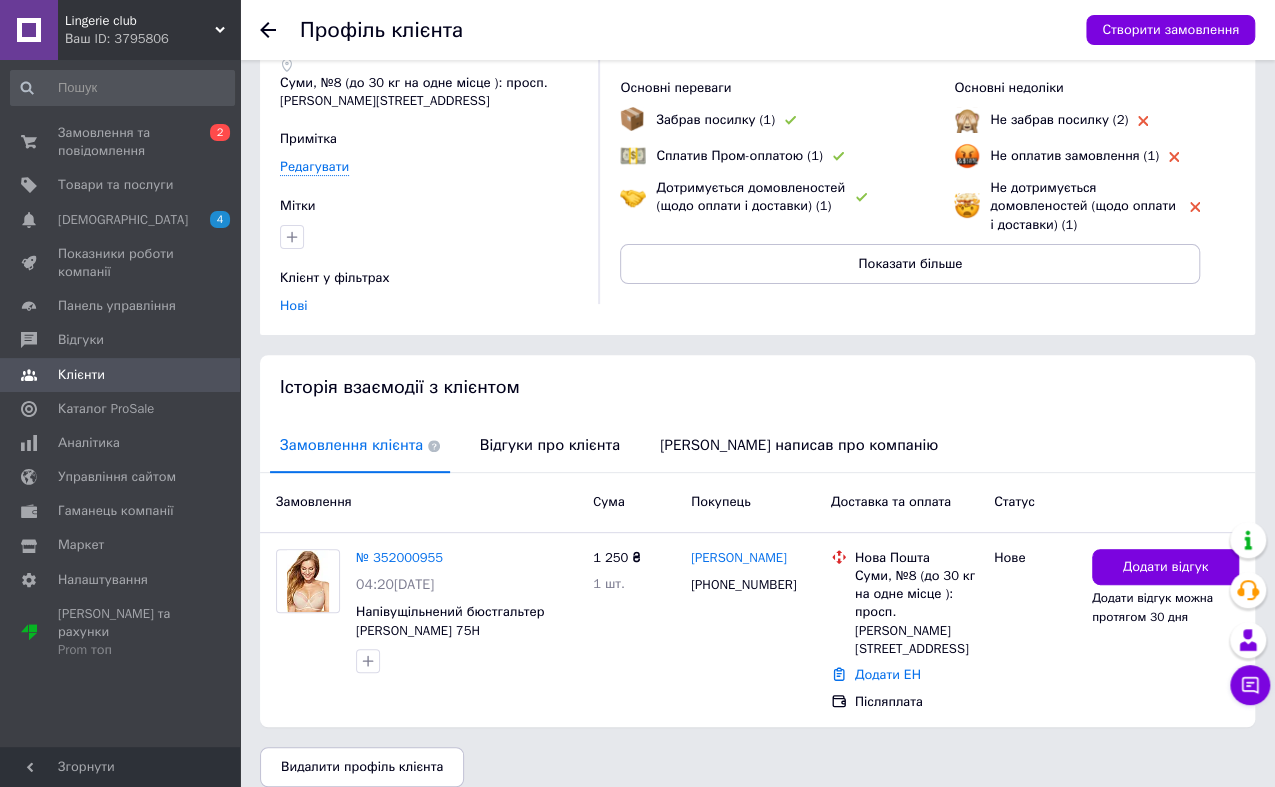 scroll, scrollTop: 132, scrollLeft: 0, axis: vertical 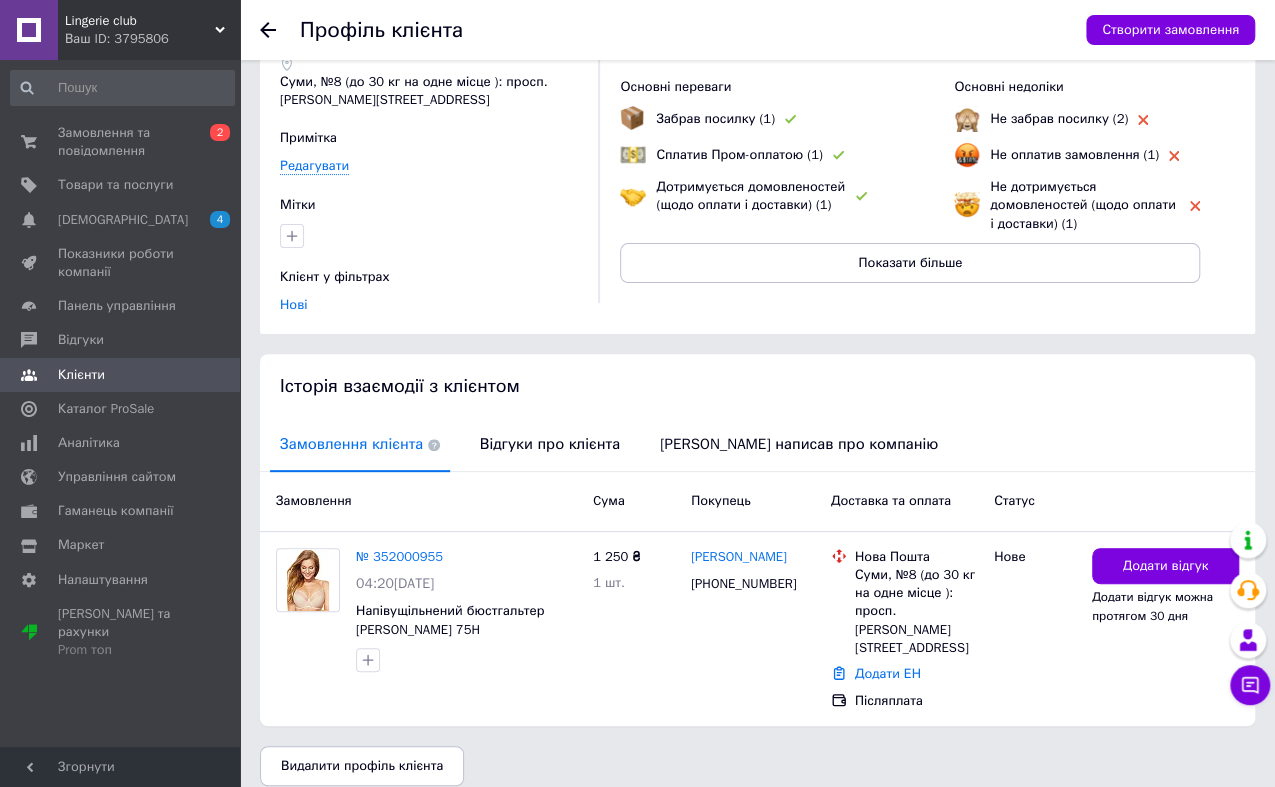 click 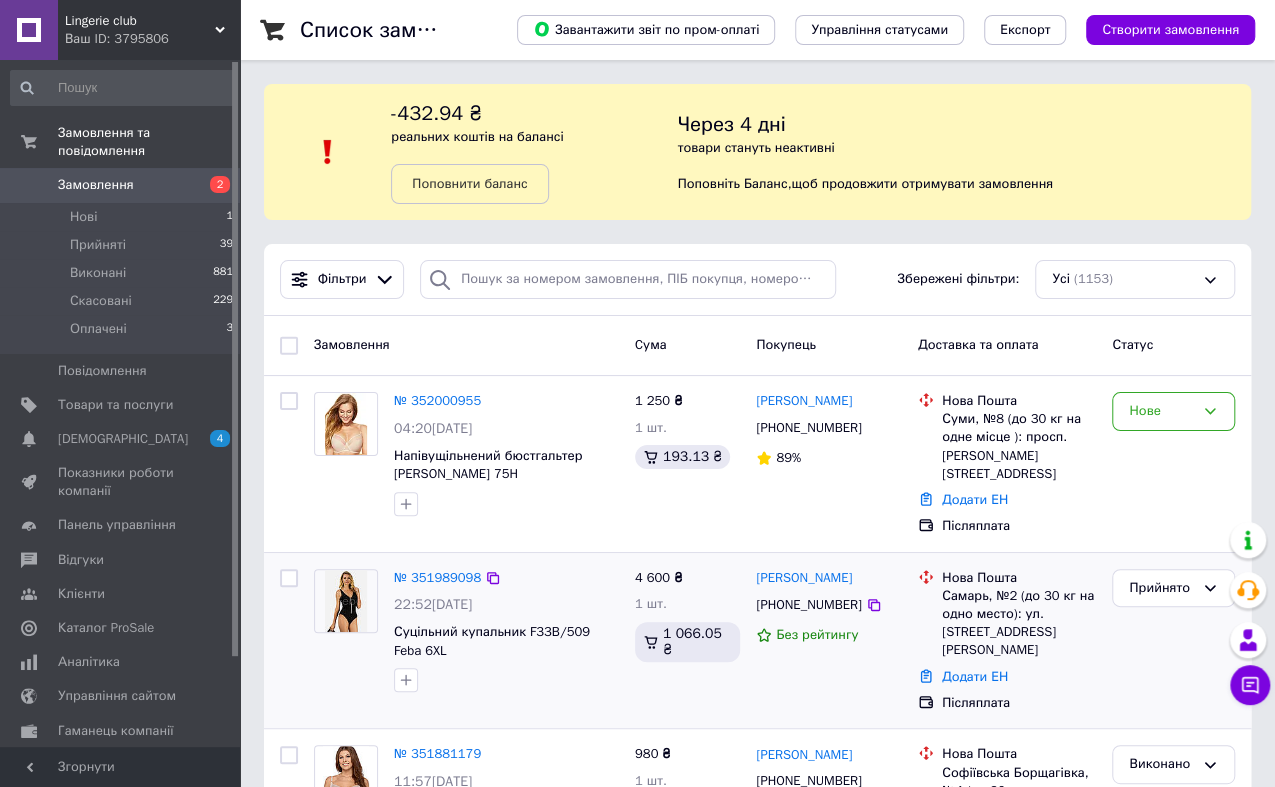 scroll, scrollTop: 111, scrollLeft: 0, axis: vertical 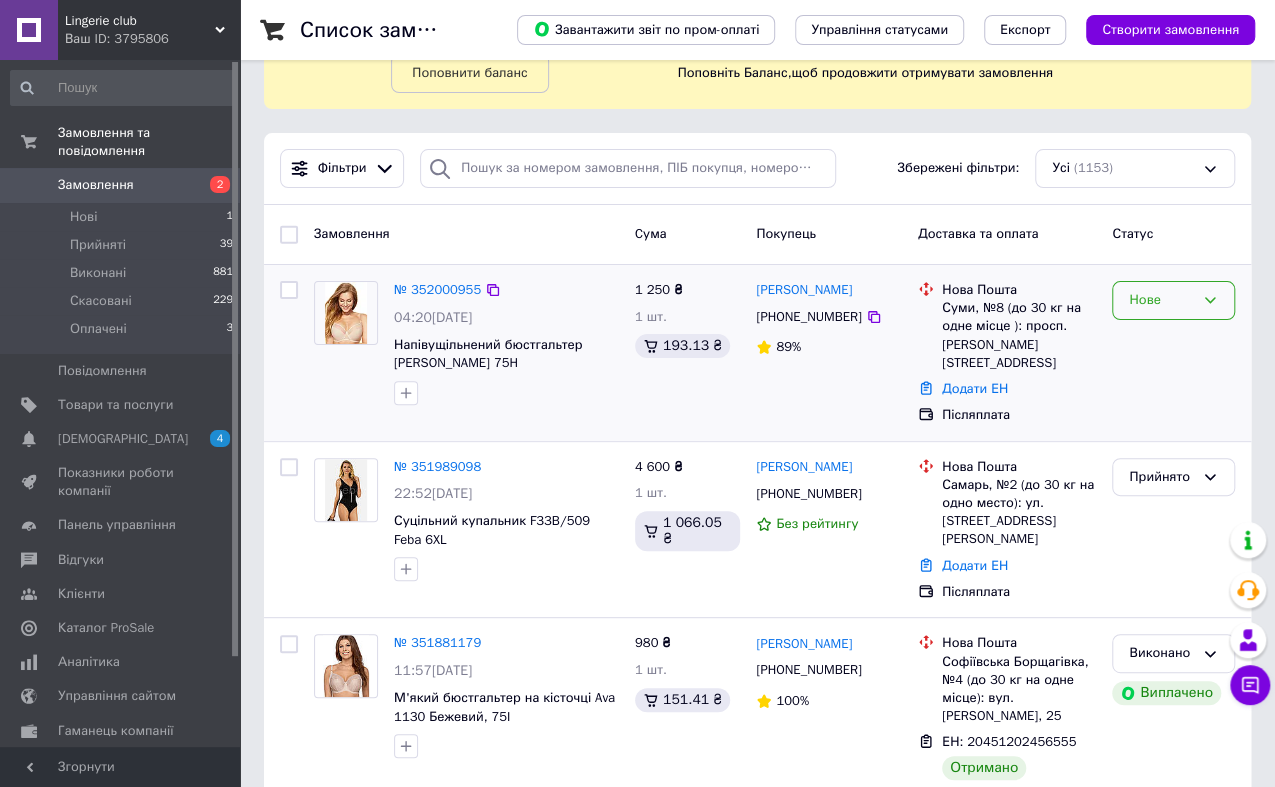 click 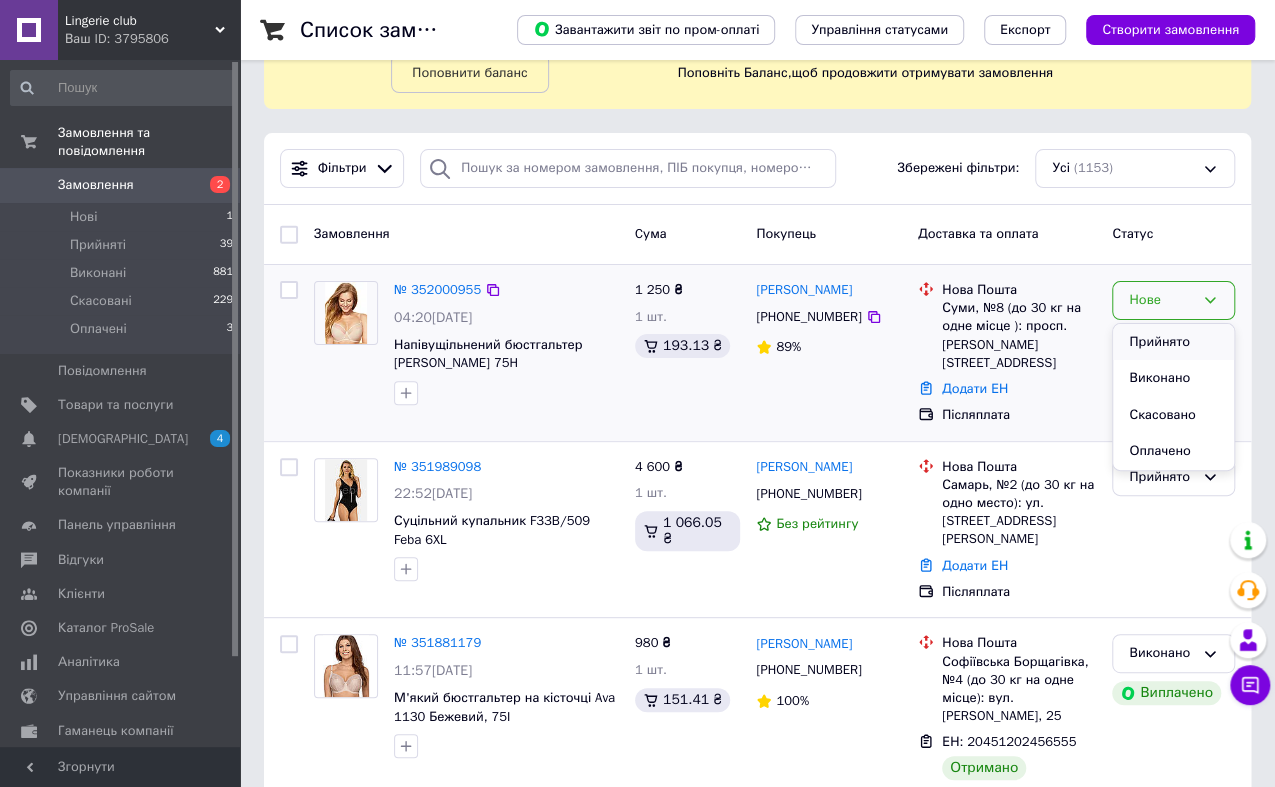 click on "Прийнято" at bounding box center (1173, 342) 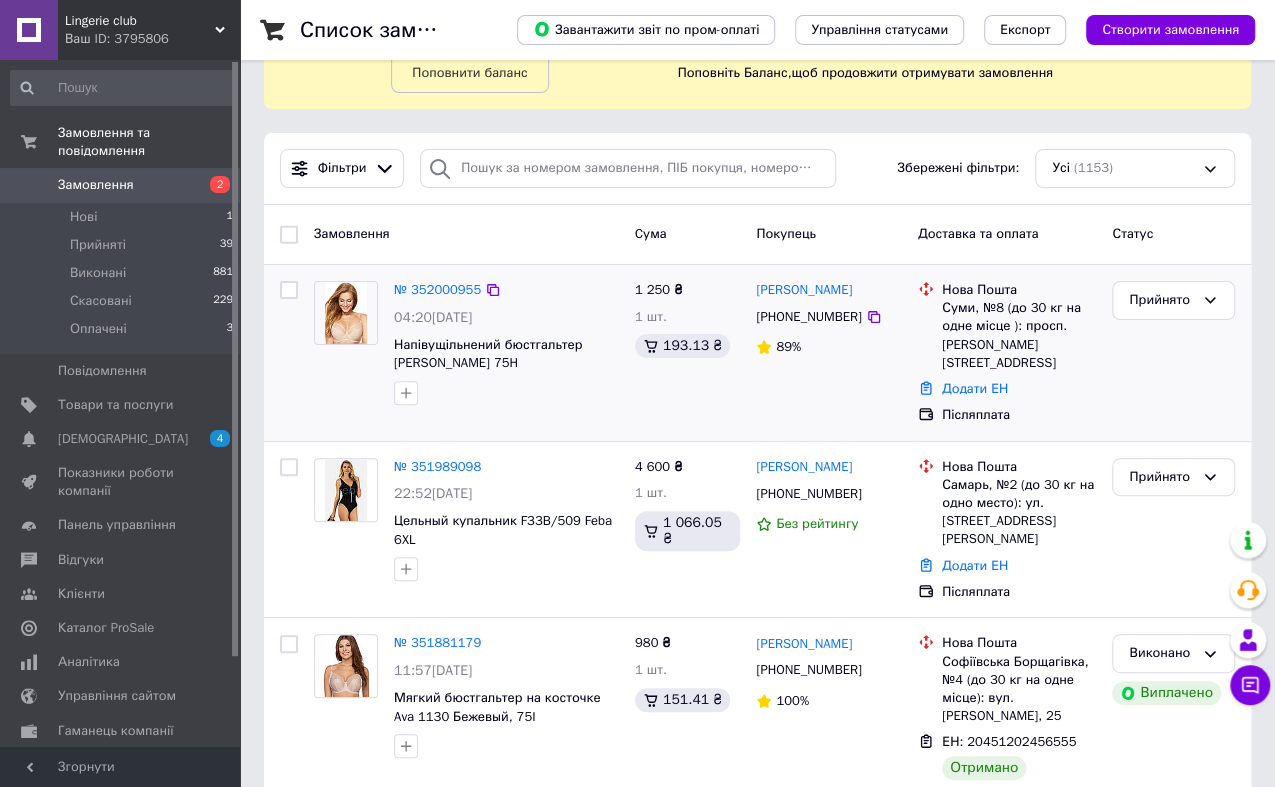 click on "Замовлення" at bounding box center (96, 185) 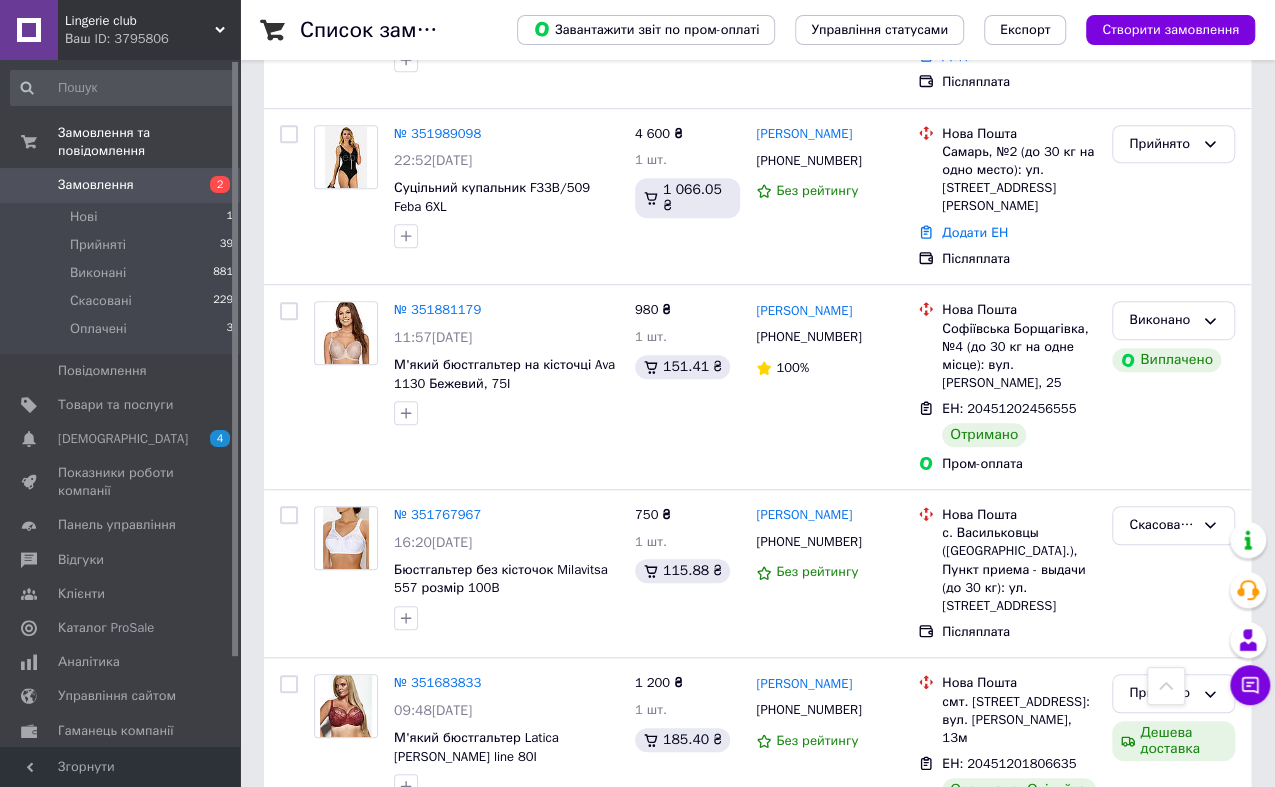 scroll, scrollTop: 555, scrollLeft: 0, axis: vertical 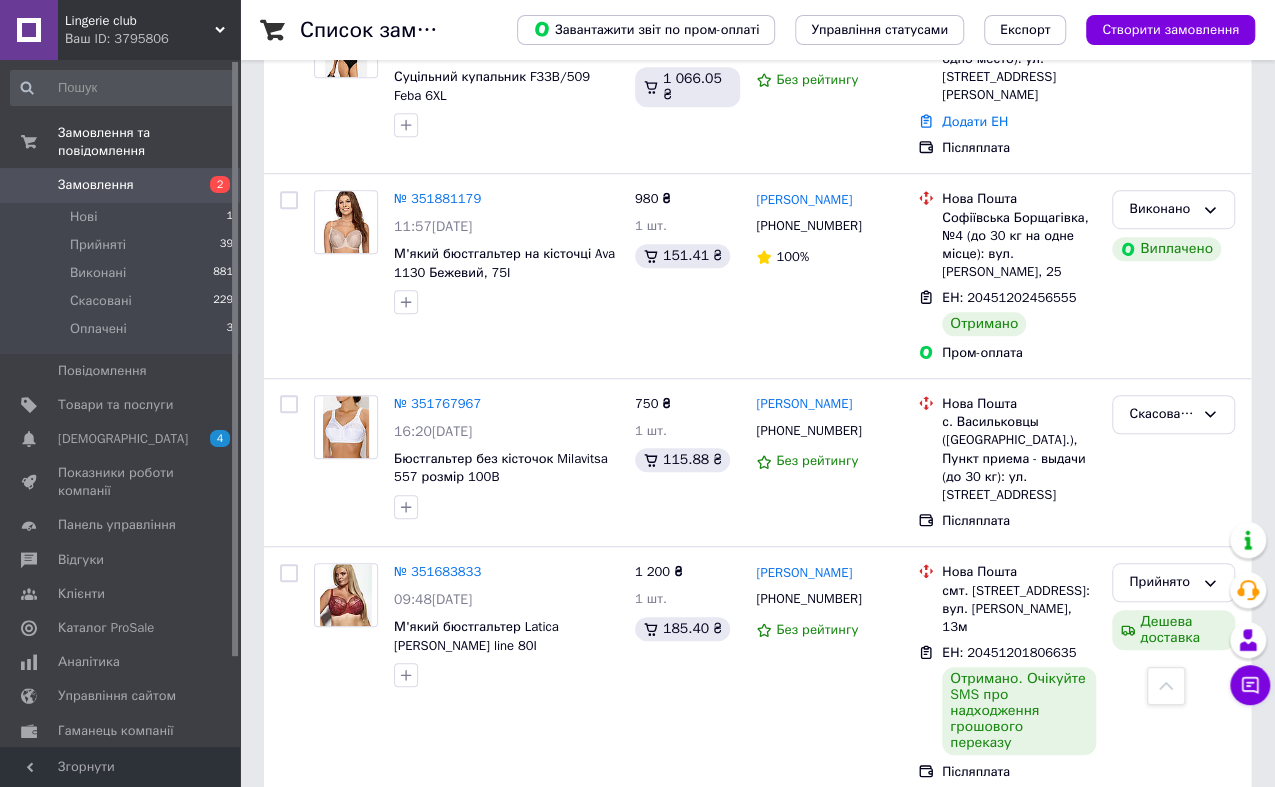 click on "Замовлення" at bounding box center (96, 185) 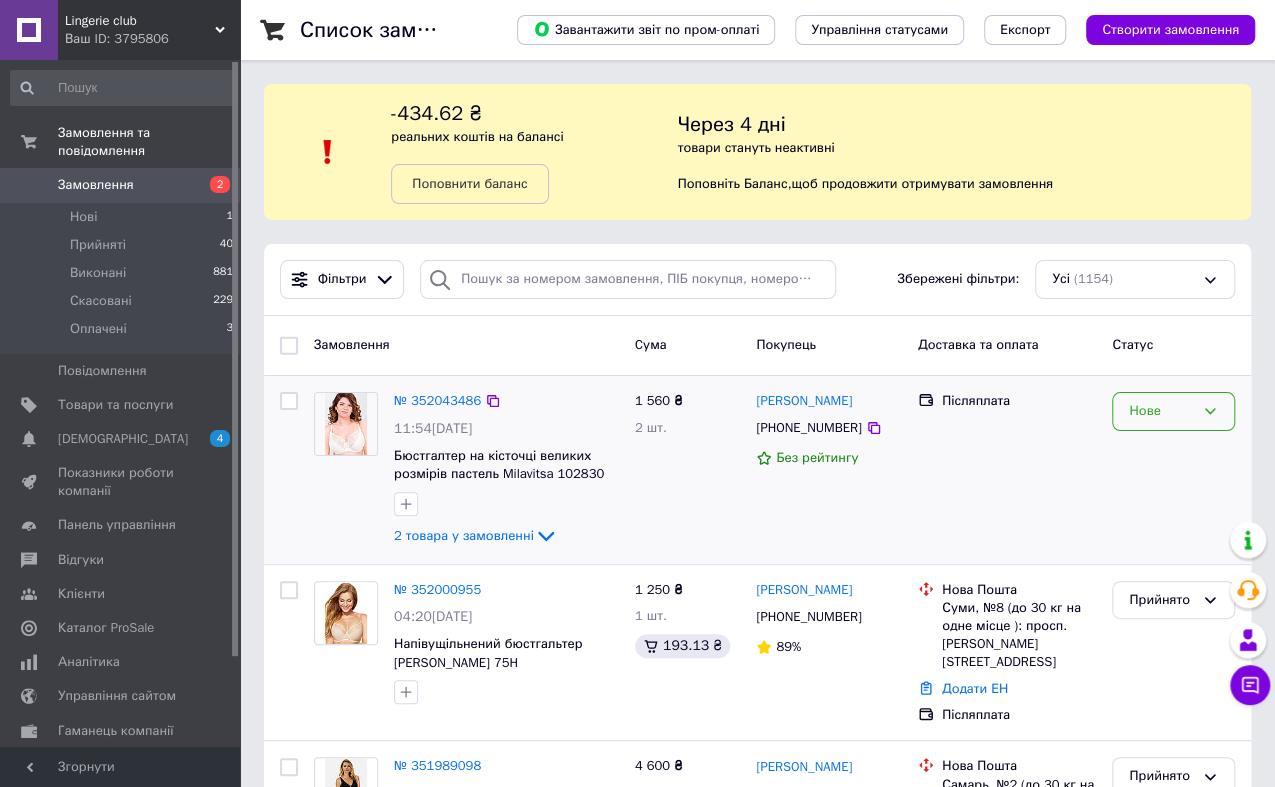 click 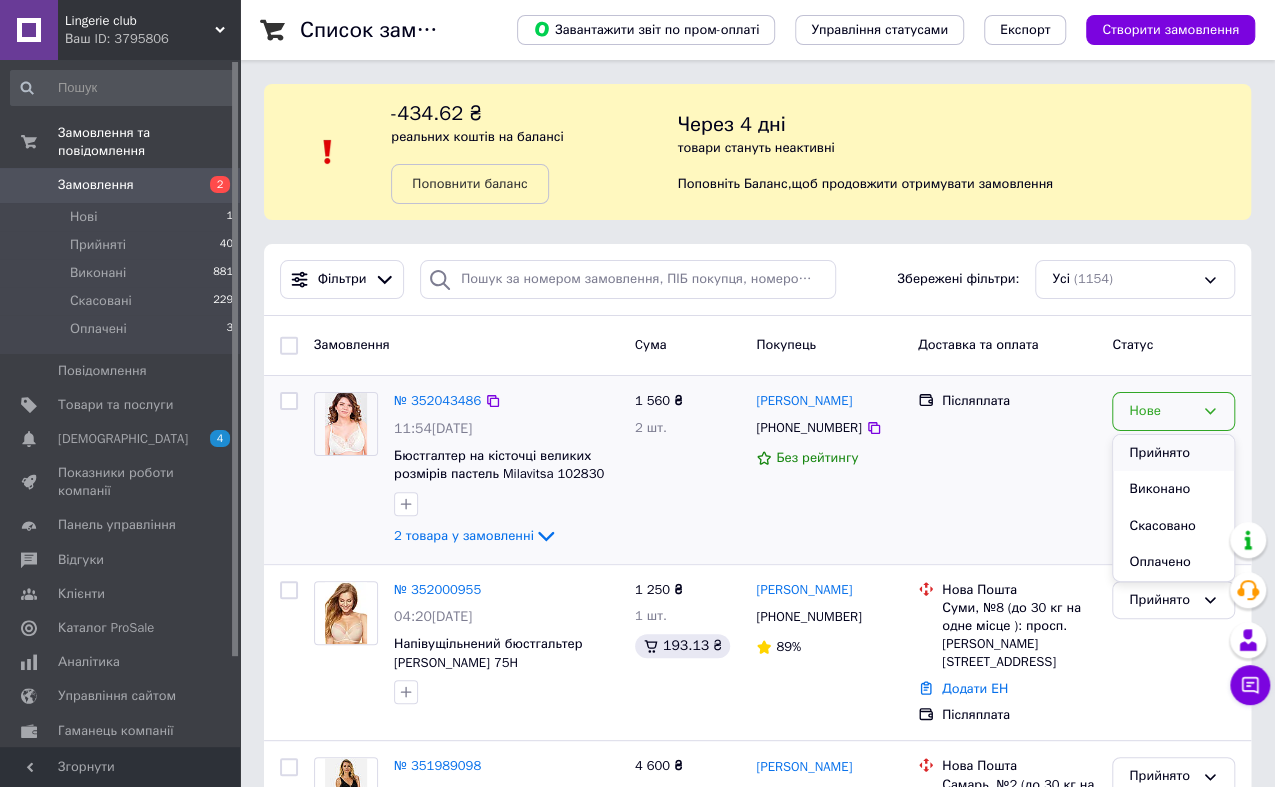 click on "Прийнято" at bounding box center [1173, 453] 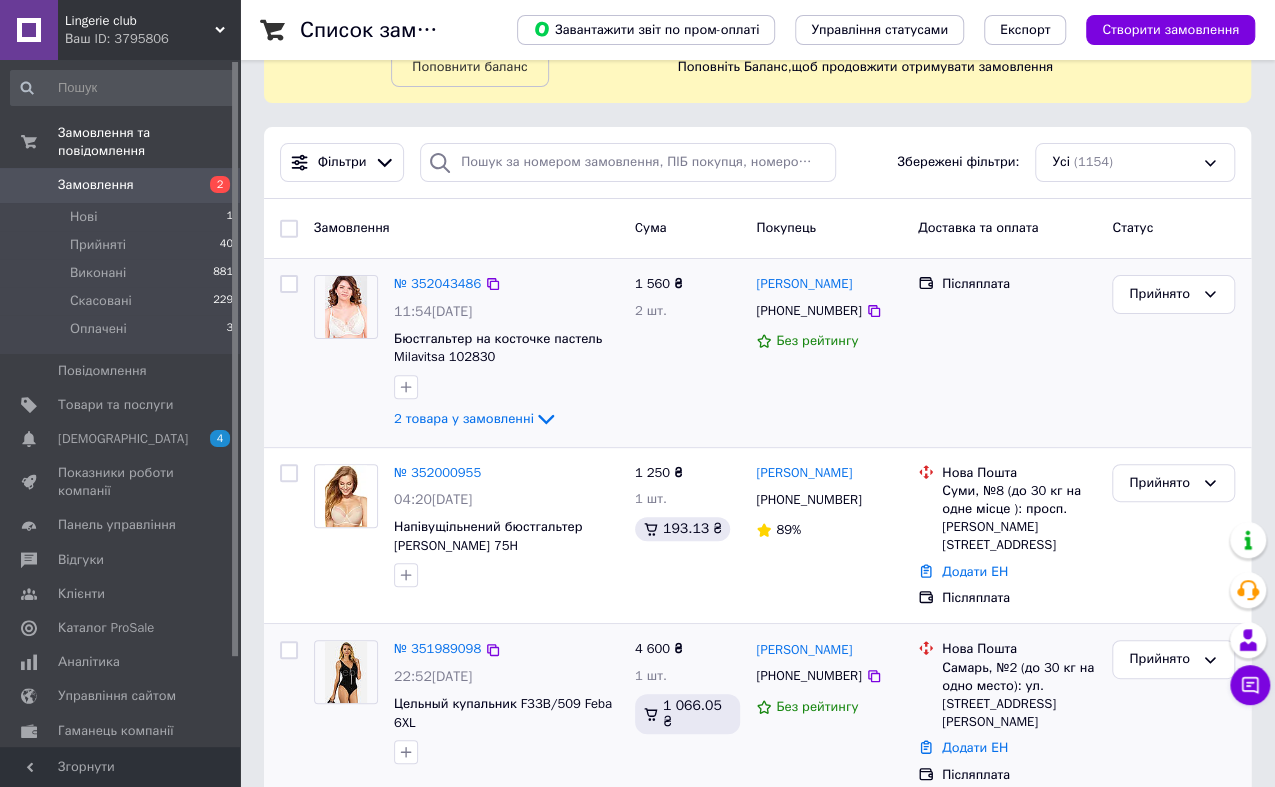 scroll, scrollTop: 111, scrollLeft: 0, axis: vertical 